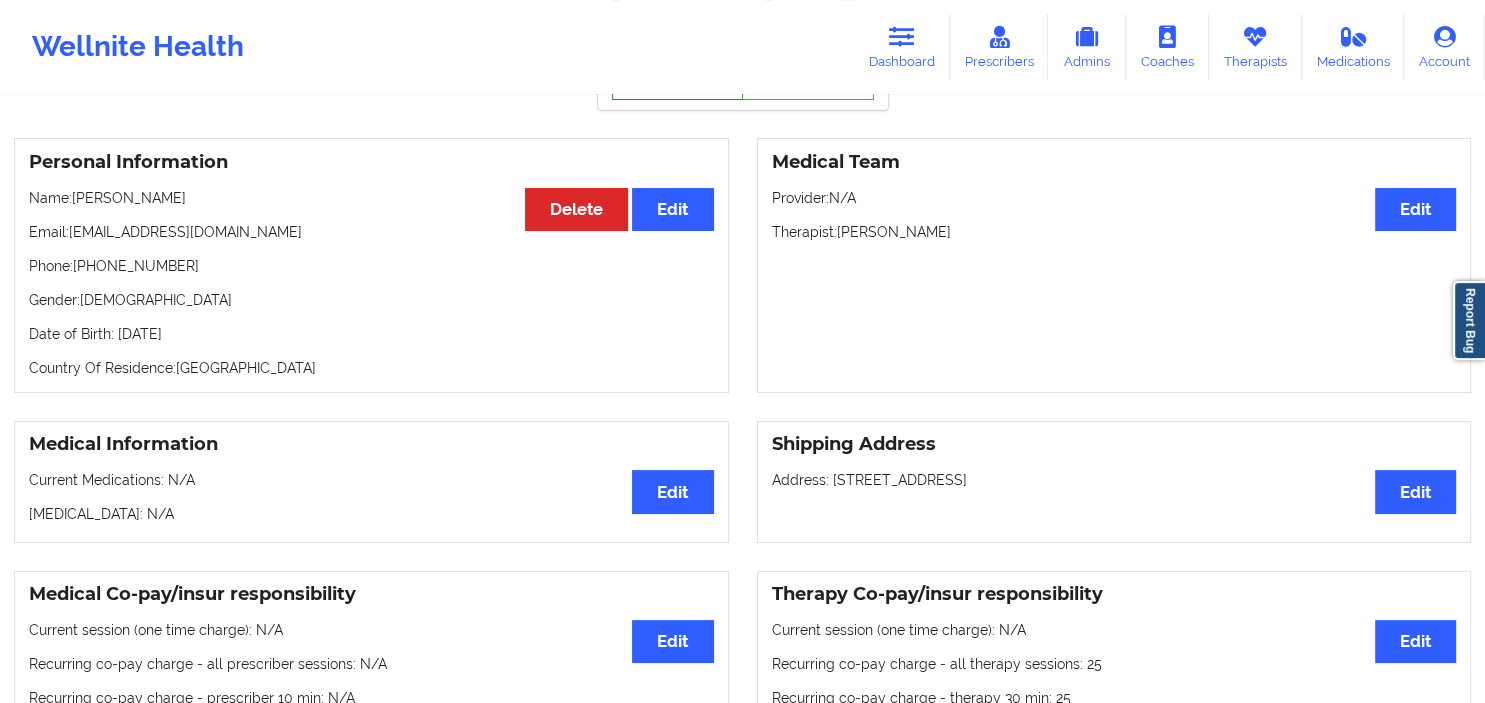 scroll, scrollTop: 0, scrollLeft: 0, axis: both 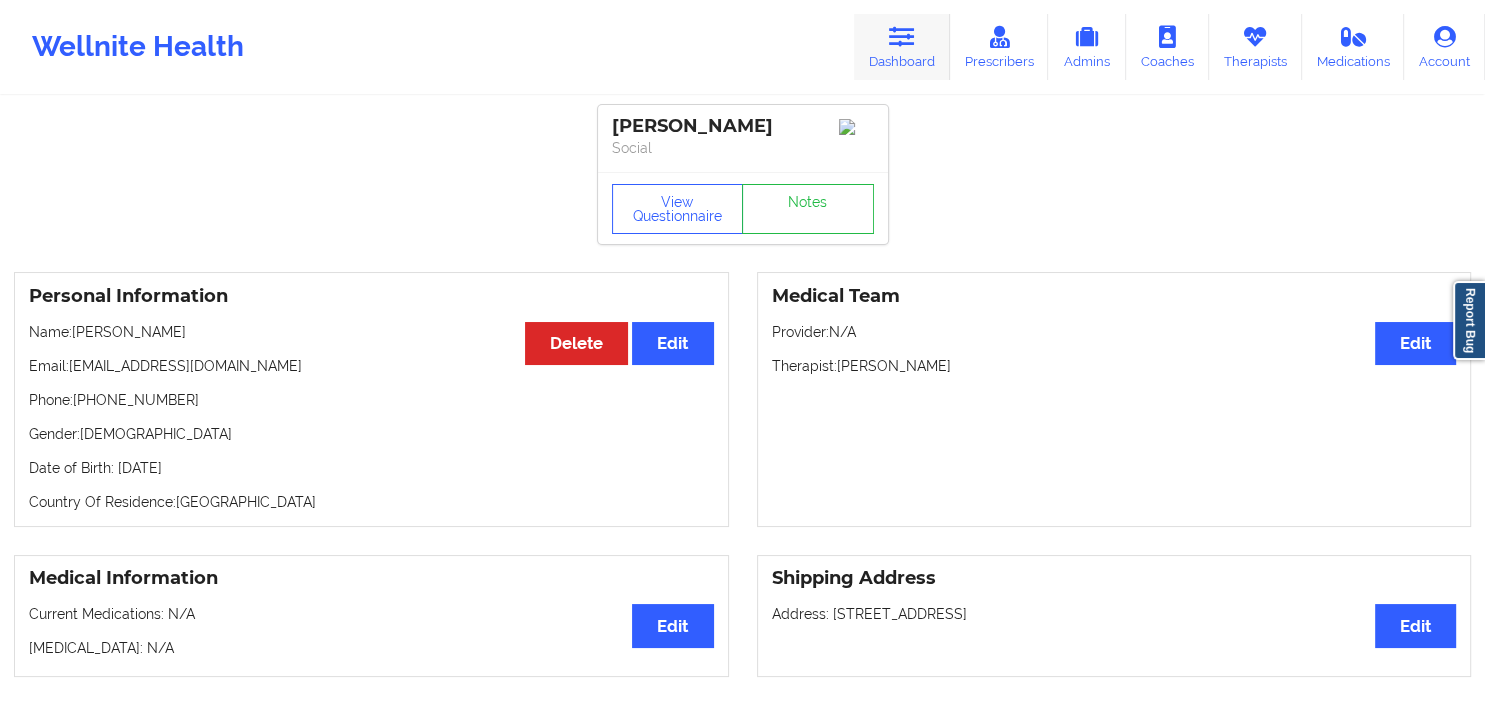 click on "Dashboard" at bounding box center (902, 47) 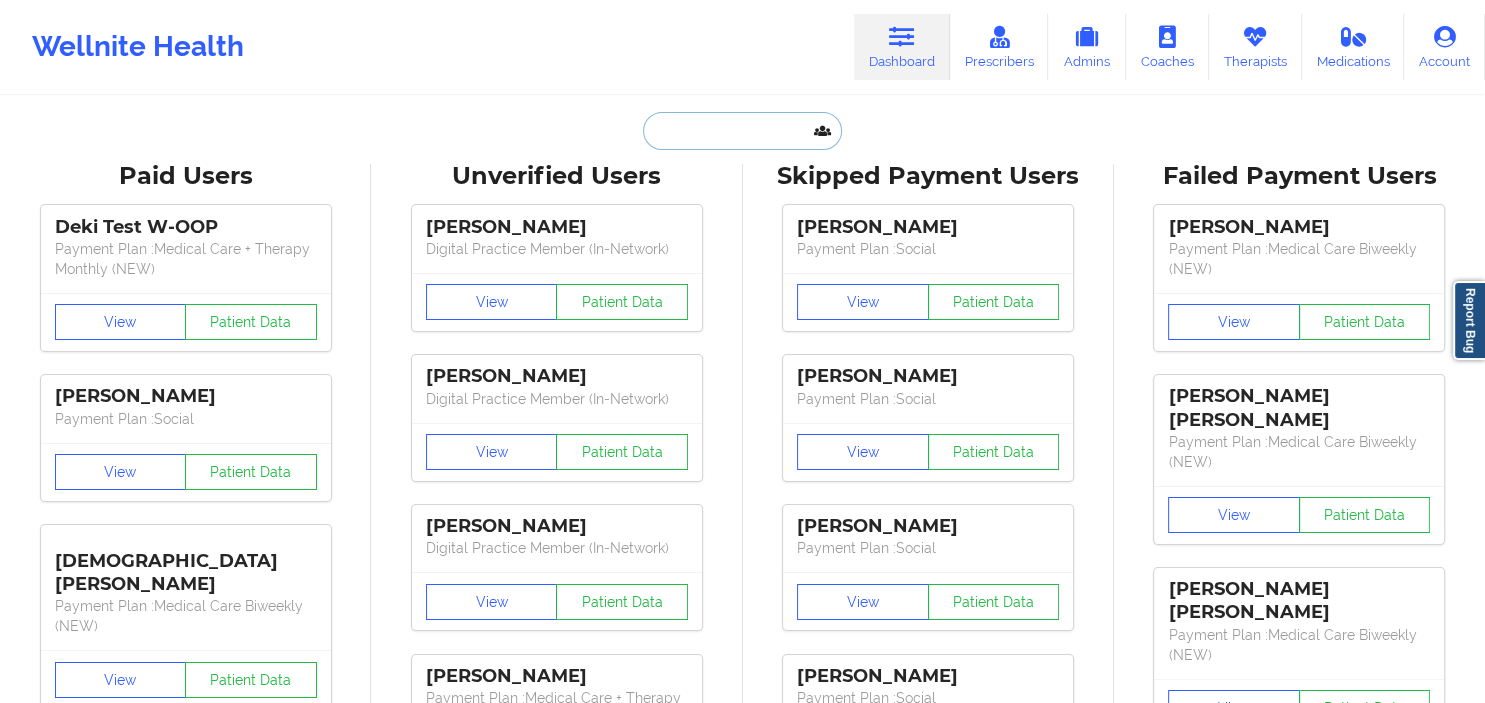 click at bounding box center (742, 131) 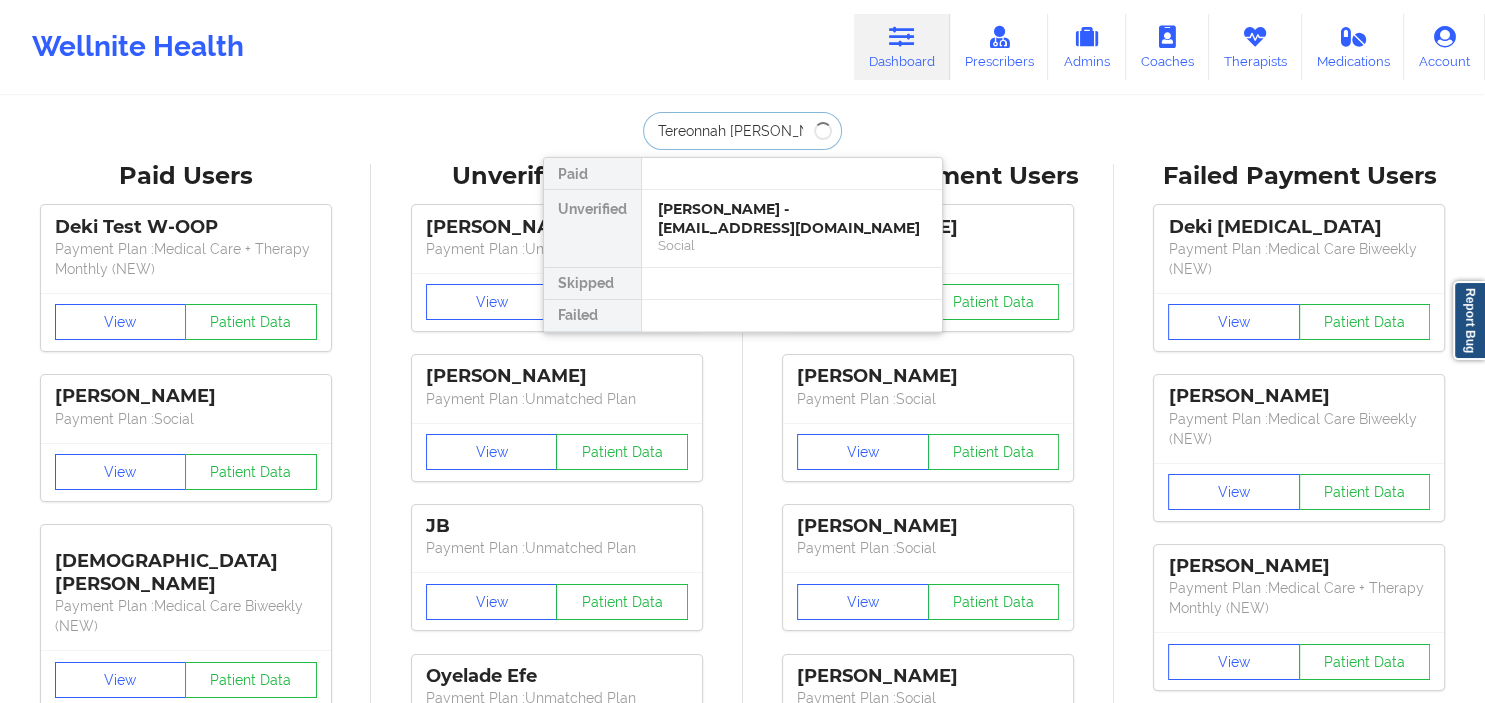 type on "Tereonnah [PERSON_NAME]" 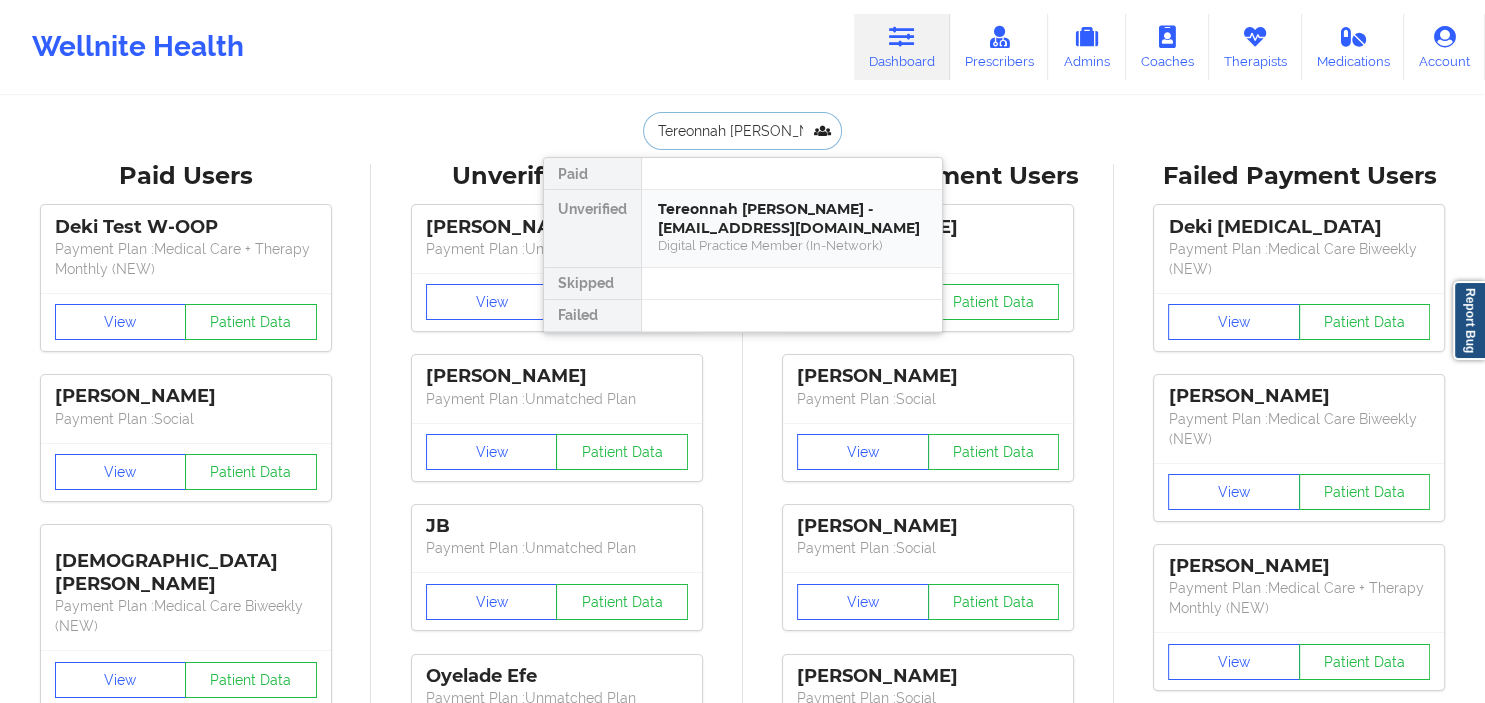 click on "Tereonnah [PERSON_NAME] - [EMAIL_ADDRESS][DOMAIN_NAME]" at bounding box center [792, 218] 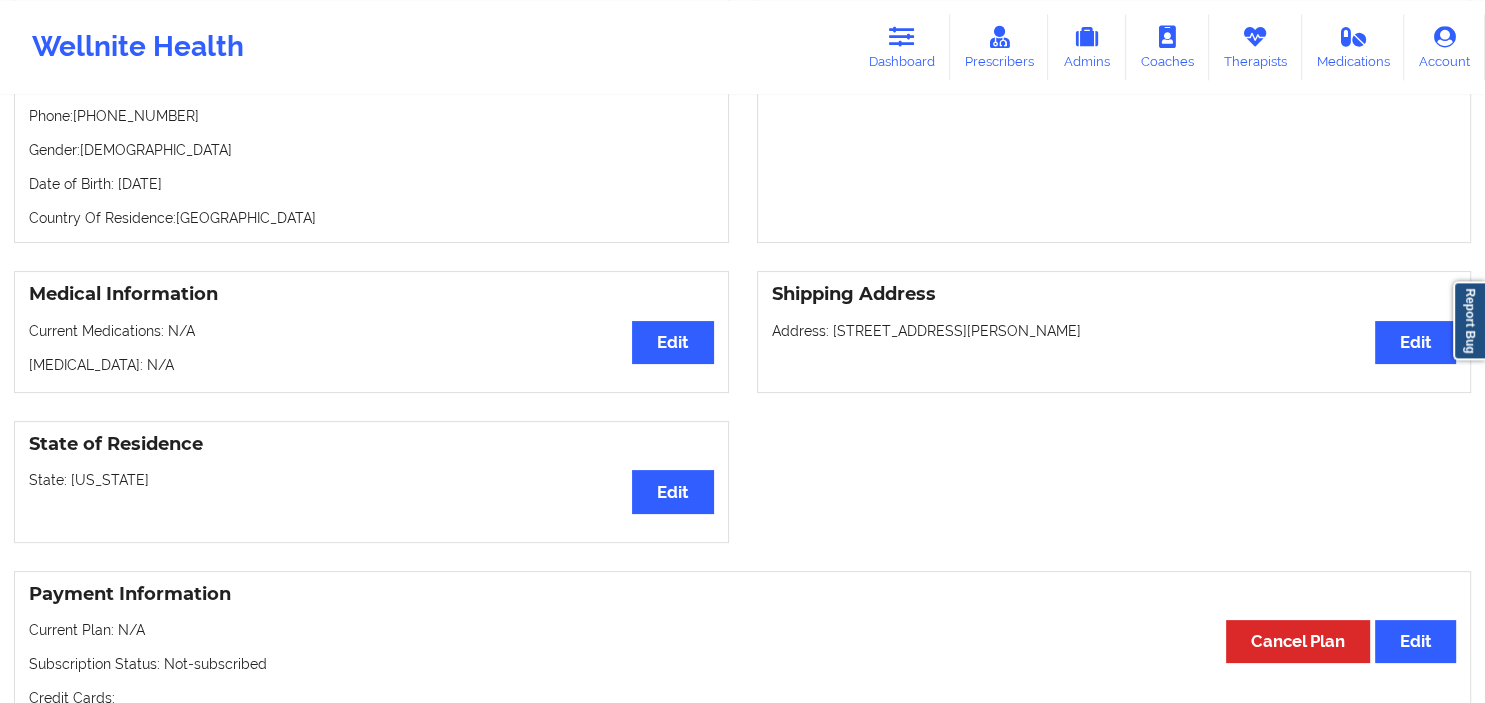 scroll, scrollTop: 422, scrollLeft: 0, axis: vertical 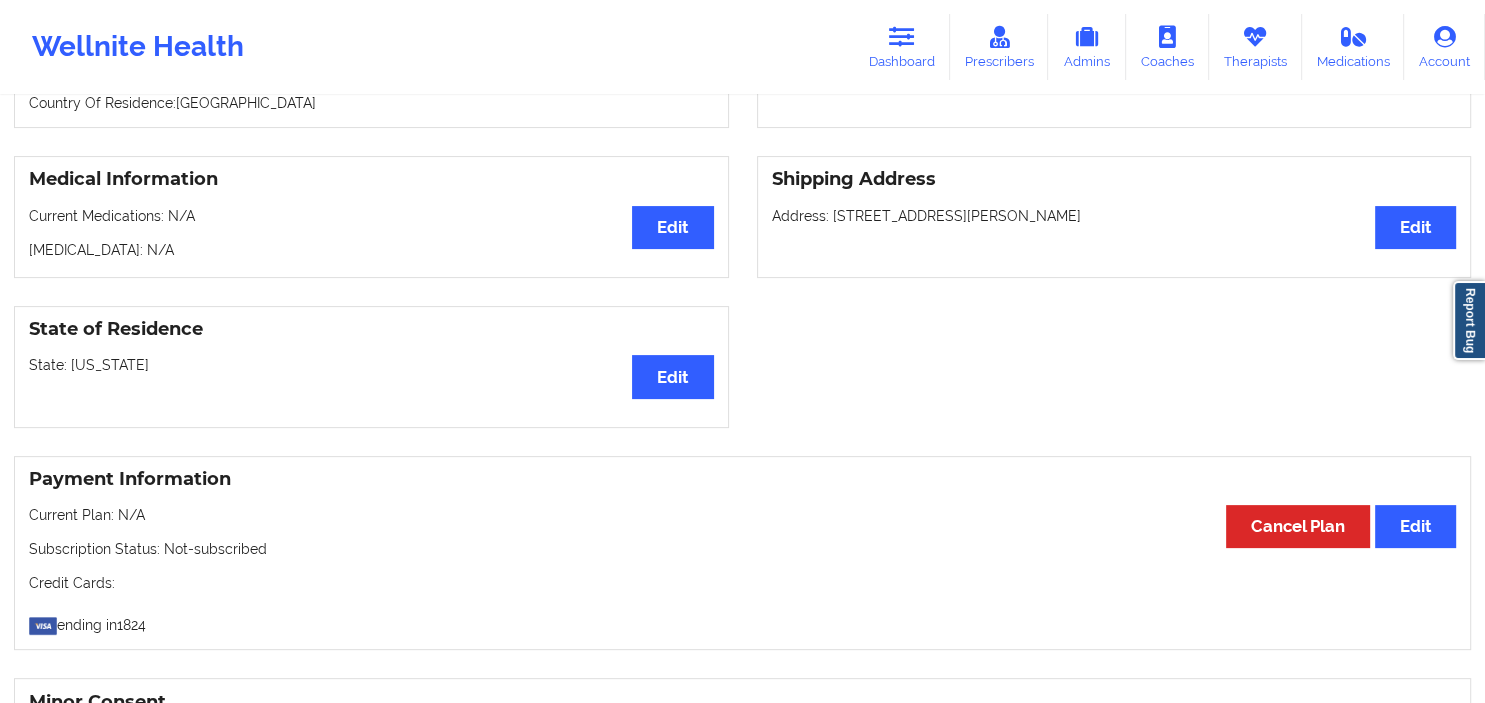 drag, startPoint x: 1066, startPoint y: 207, endPoint x: 831, endPoint y: 214, distance: 235.10423 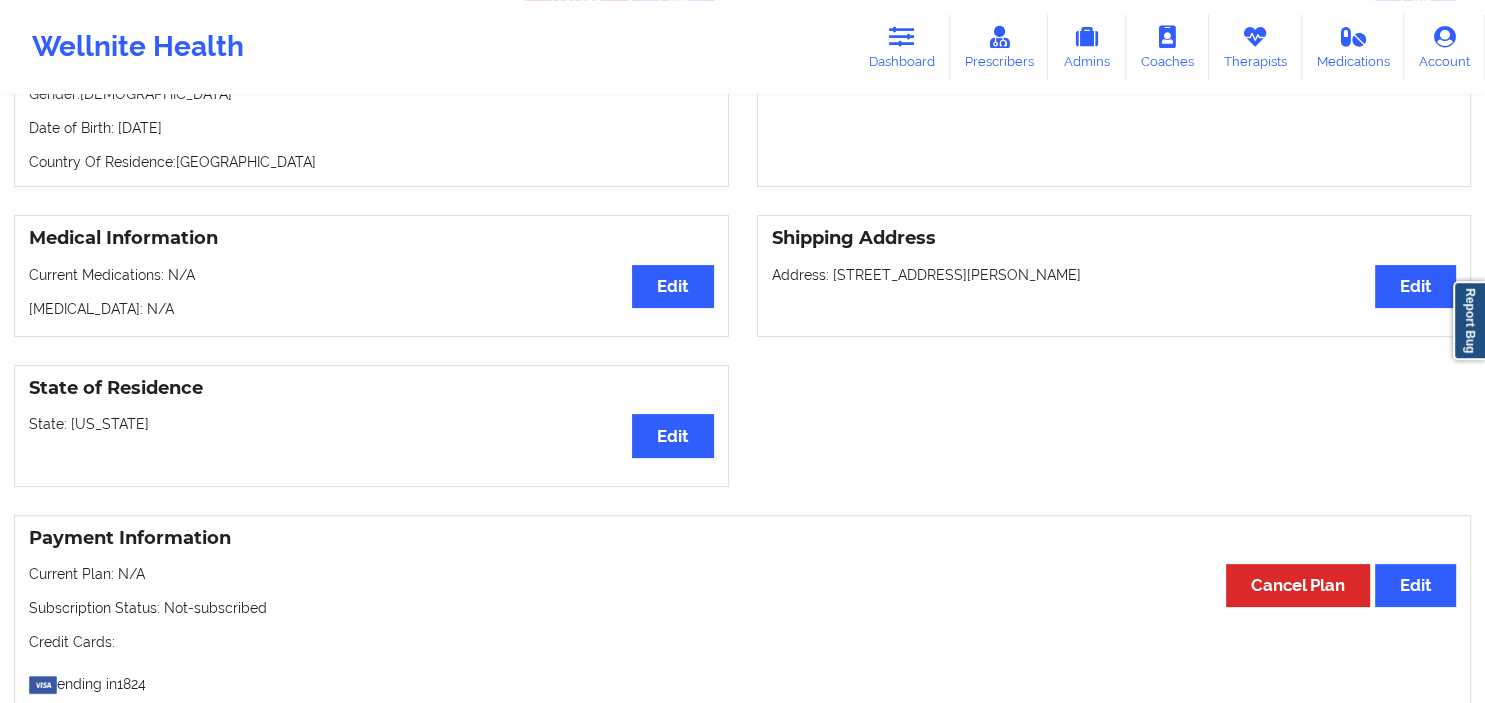 scroll, scrollTop: 0, scrollLeft: 0, axis: both 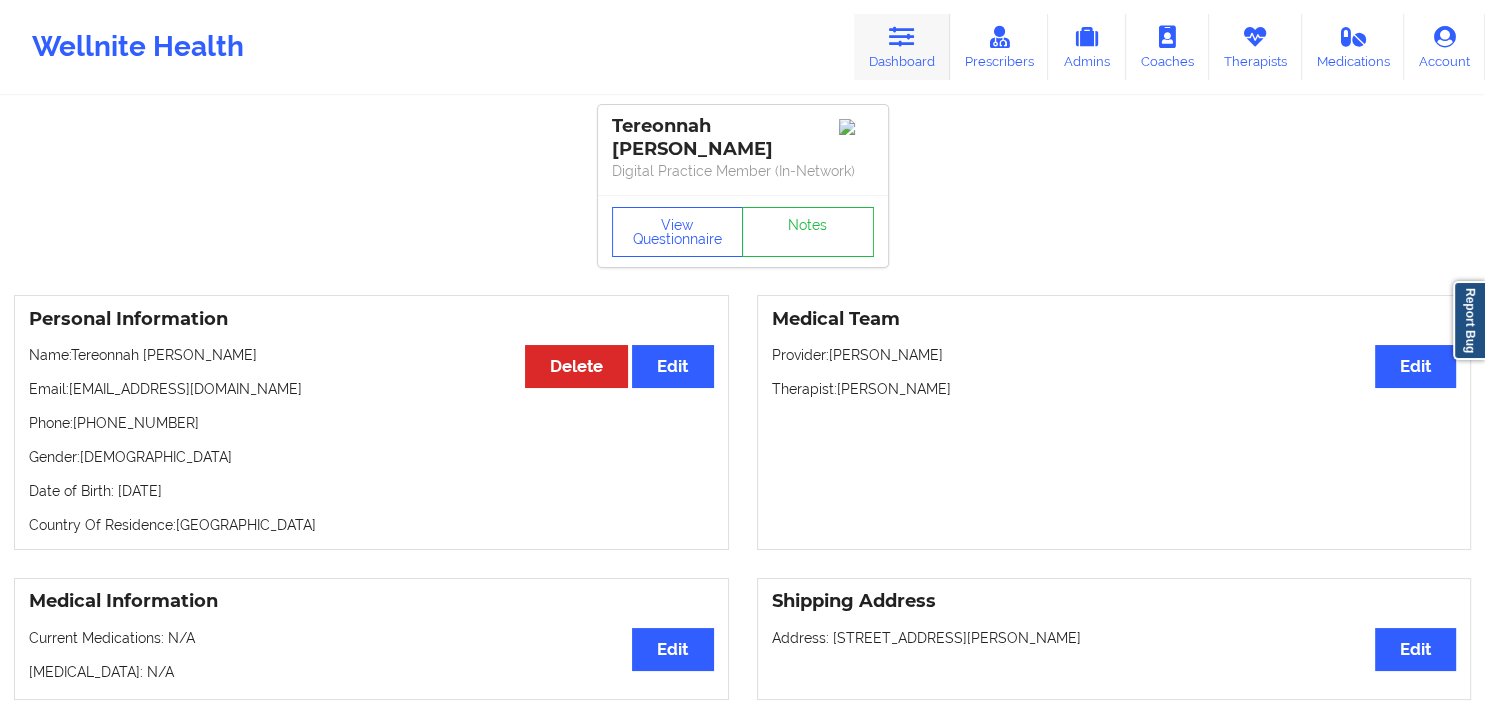 click at bounding box center [902, 37] 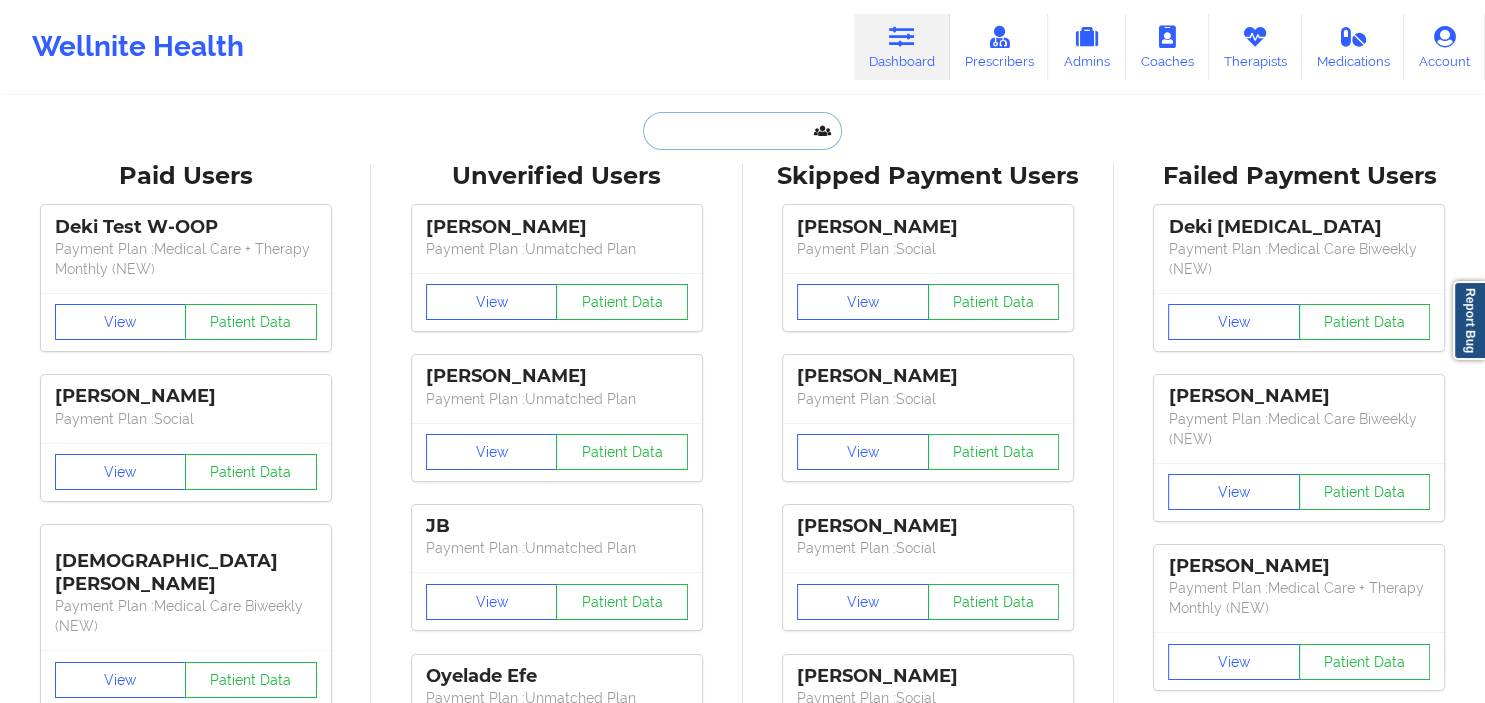 click at bounding box center [742, 131] 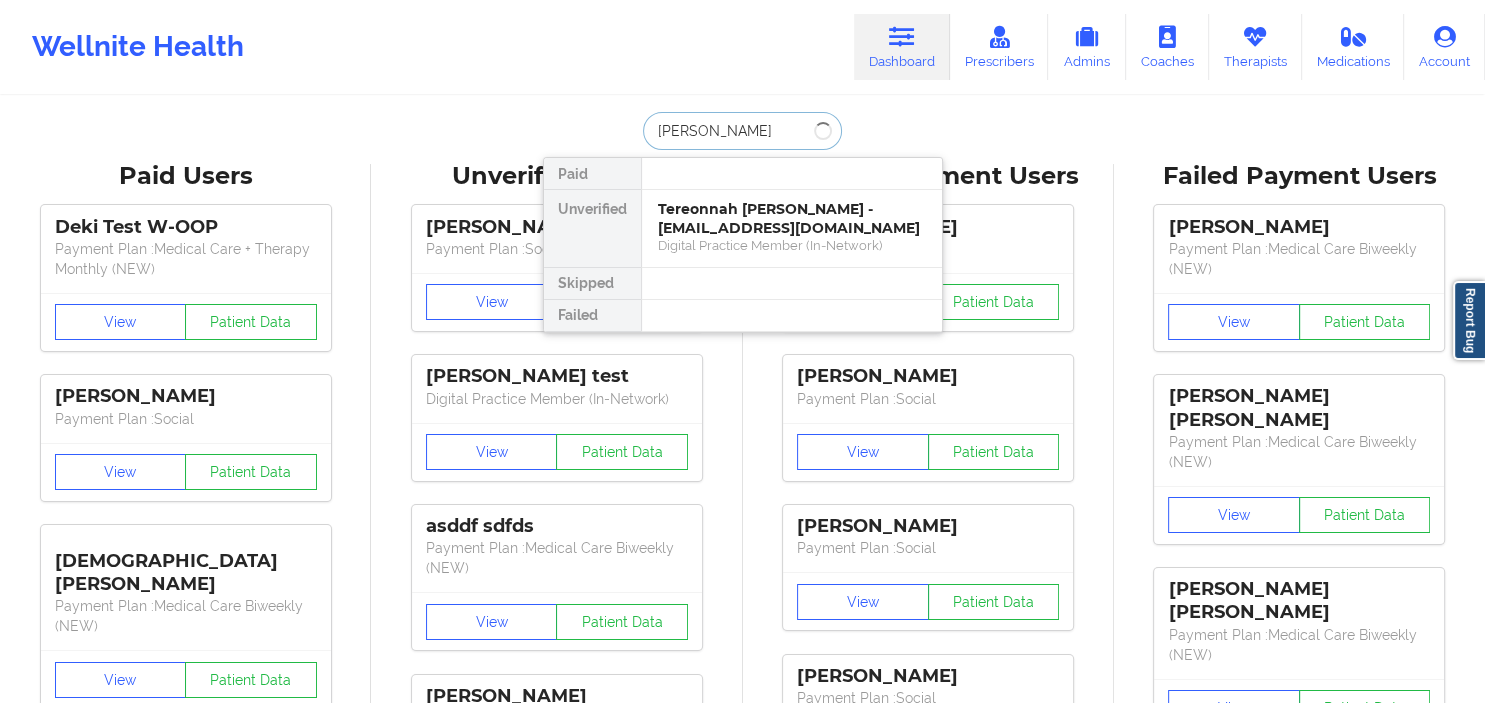 type on "[PERSON_NAME]" 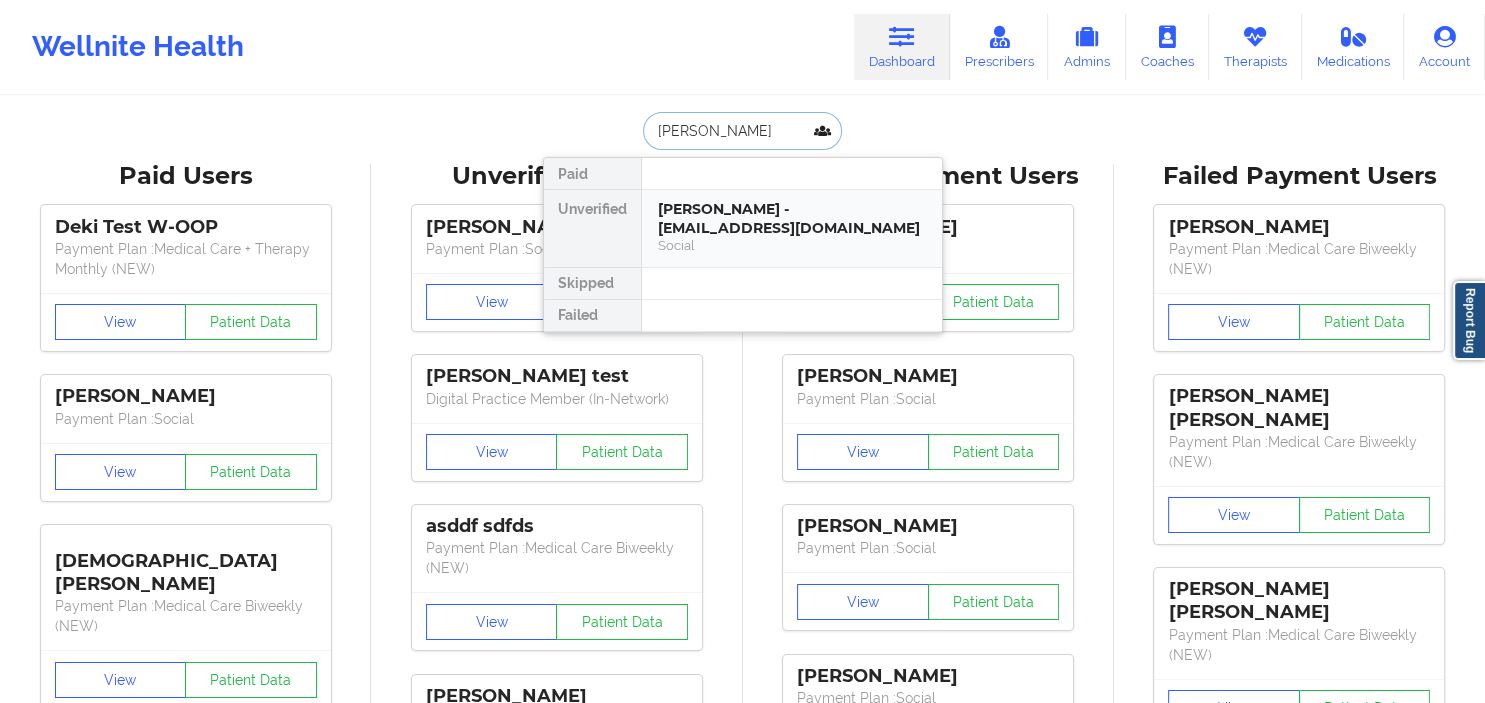 click on "Social" at bounding box center [792, 245] 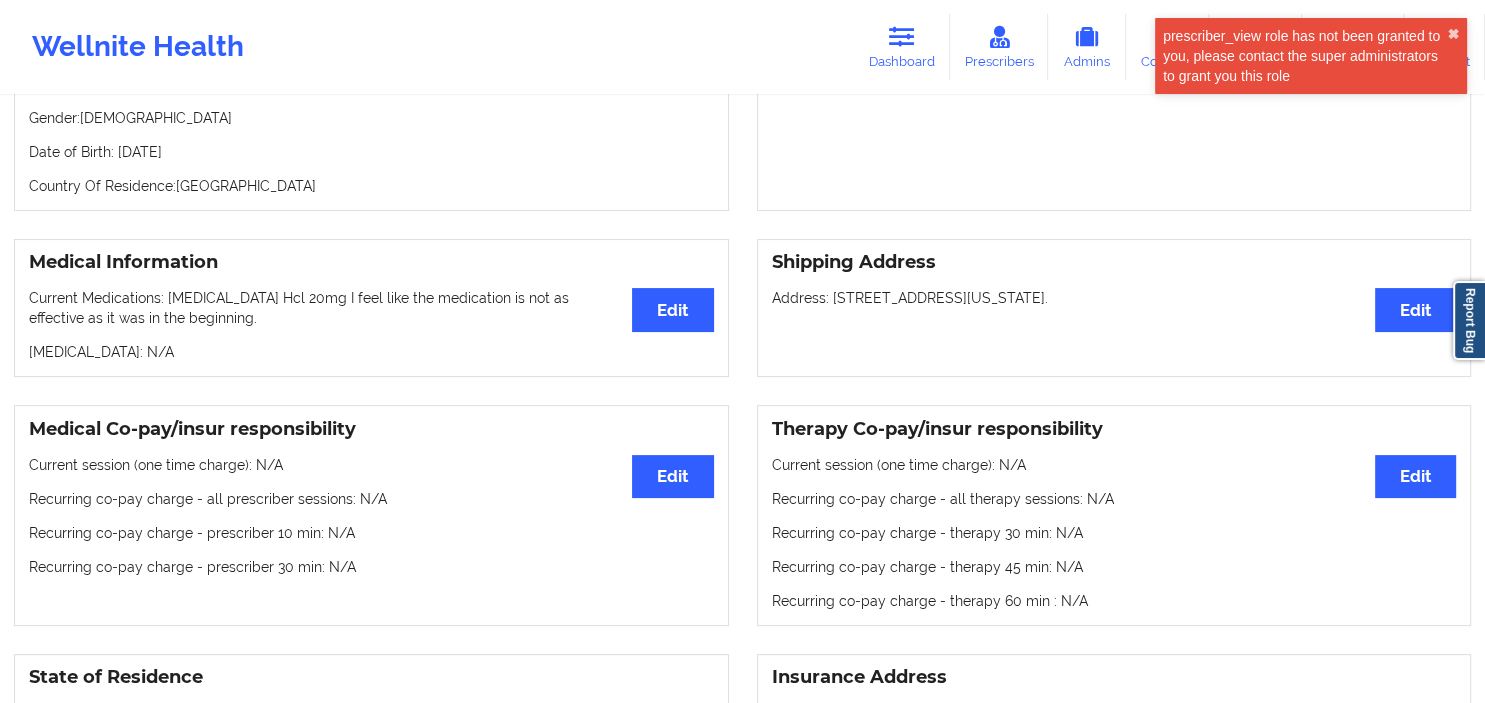 scroll, scrollTop: 422, scrollLeft: 0, axis: vertical 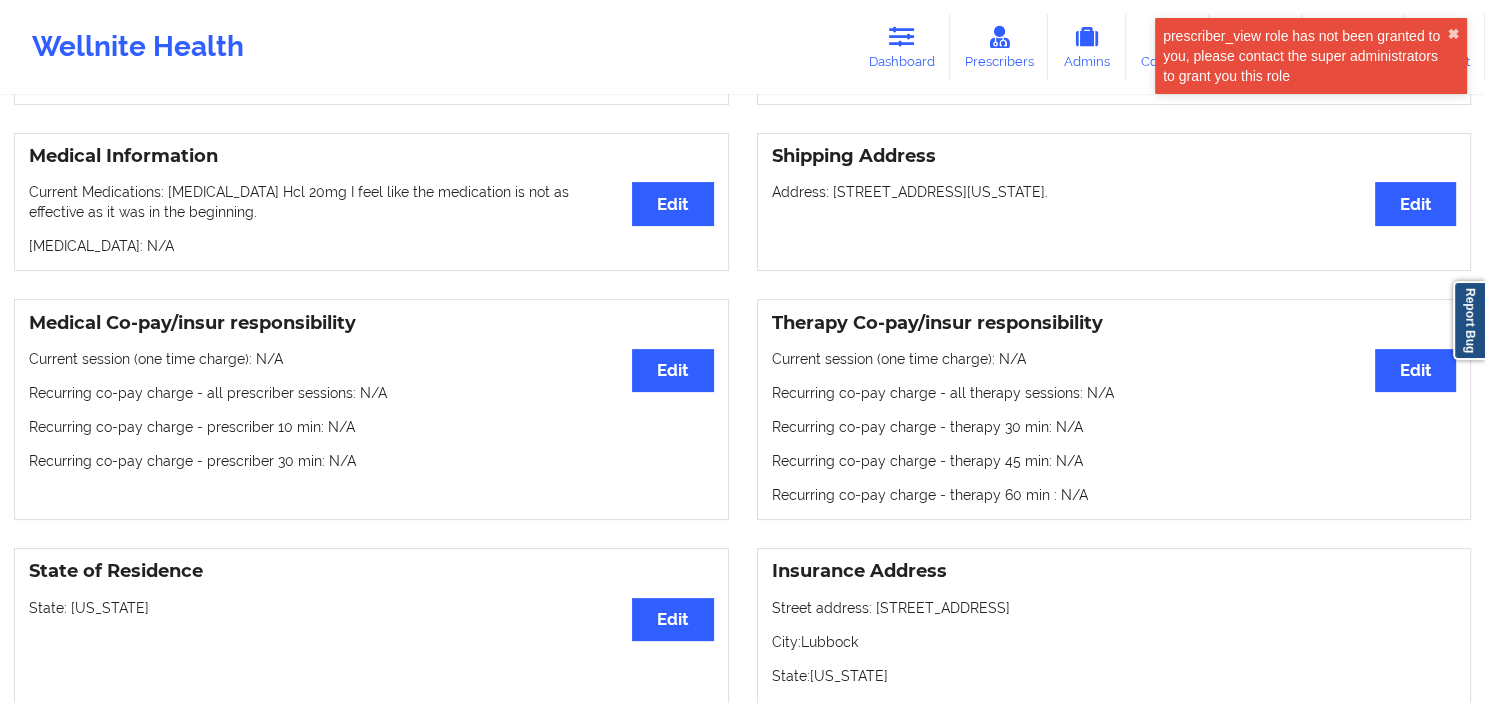 drag, startPoint x: 1122, startPoint y: 201, endPoint x: 833, endPoint y: 205, distance: 289.02768 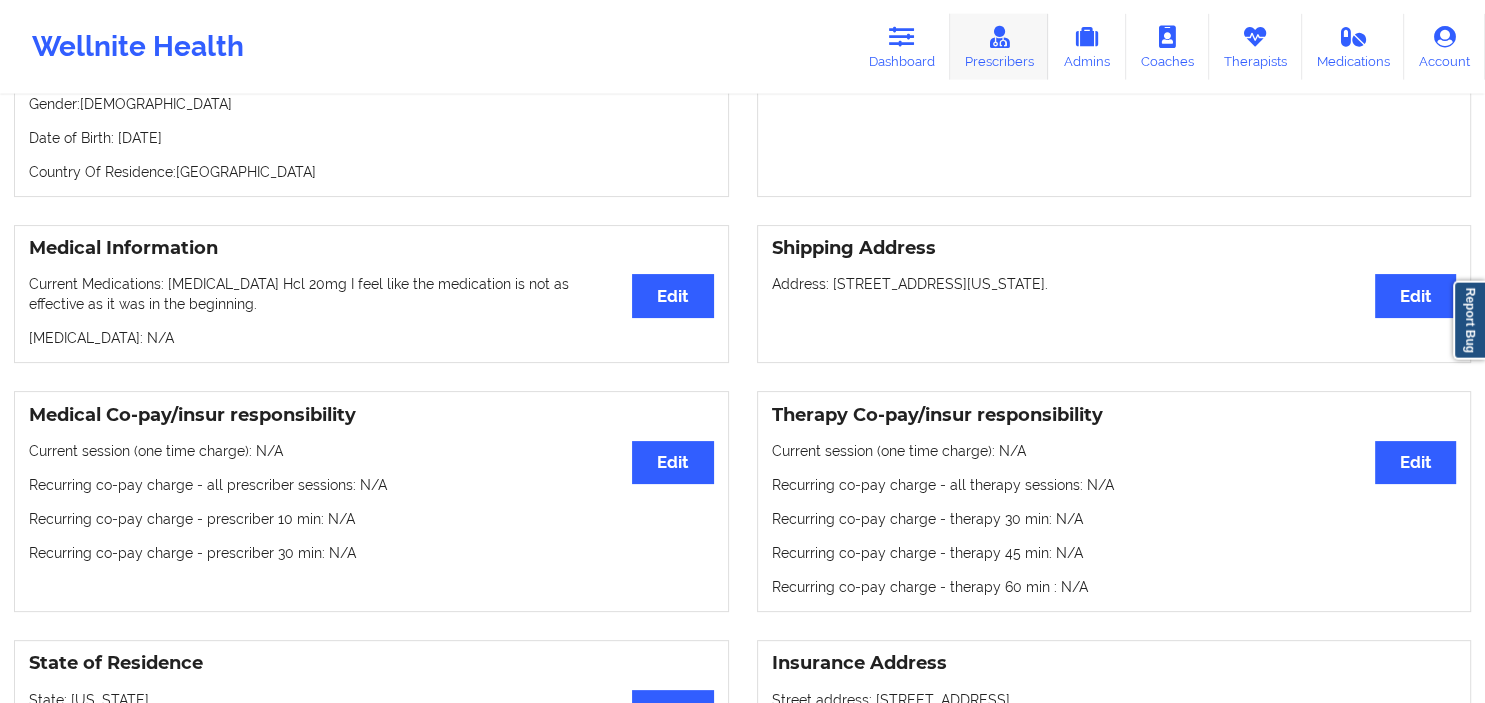 scroll, scrollTop: 316, scrollLeft: 0, axis: vertical 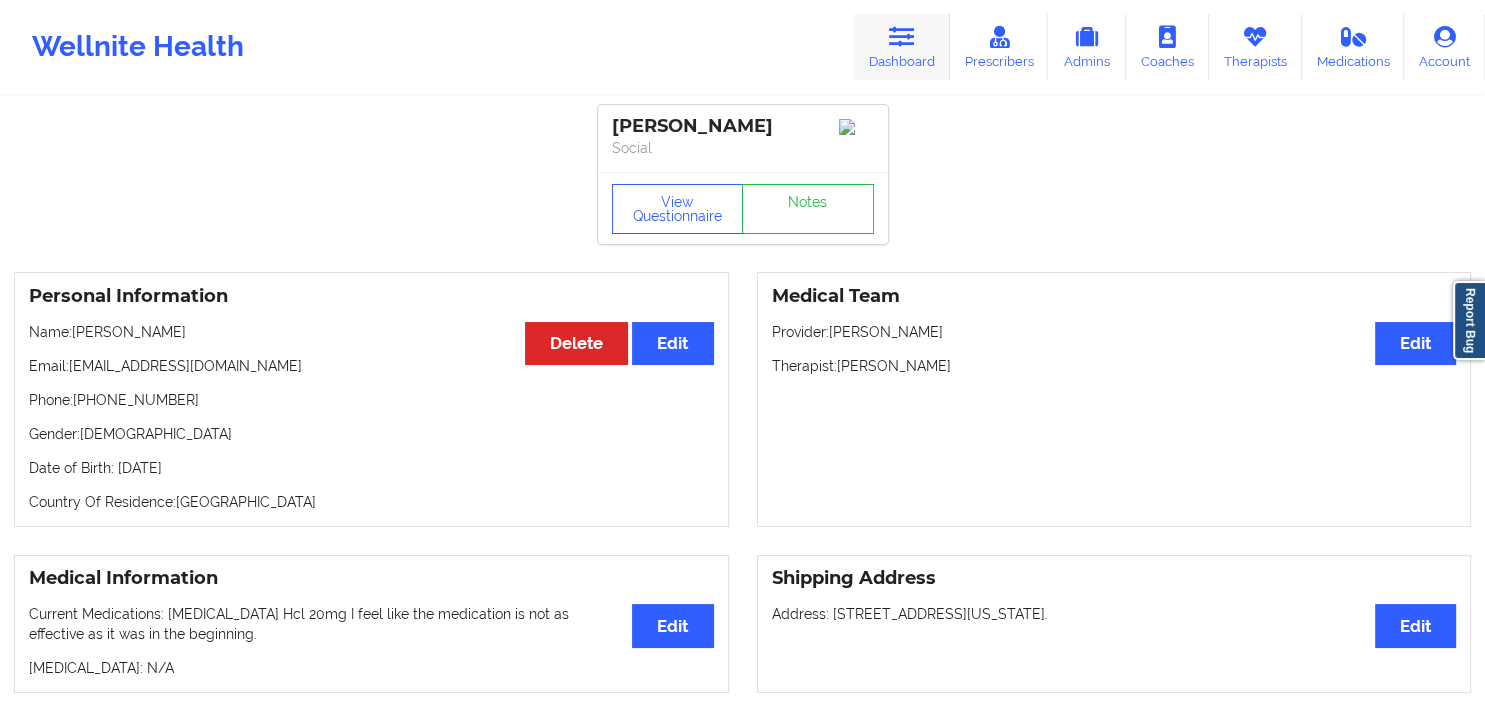 click at bounding box center (902, 37) 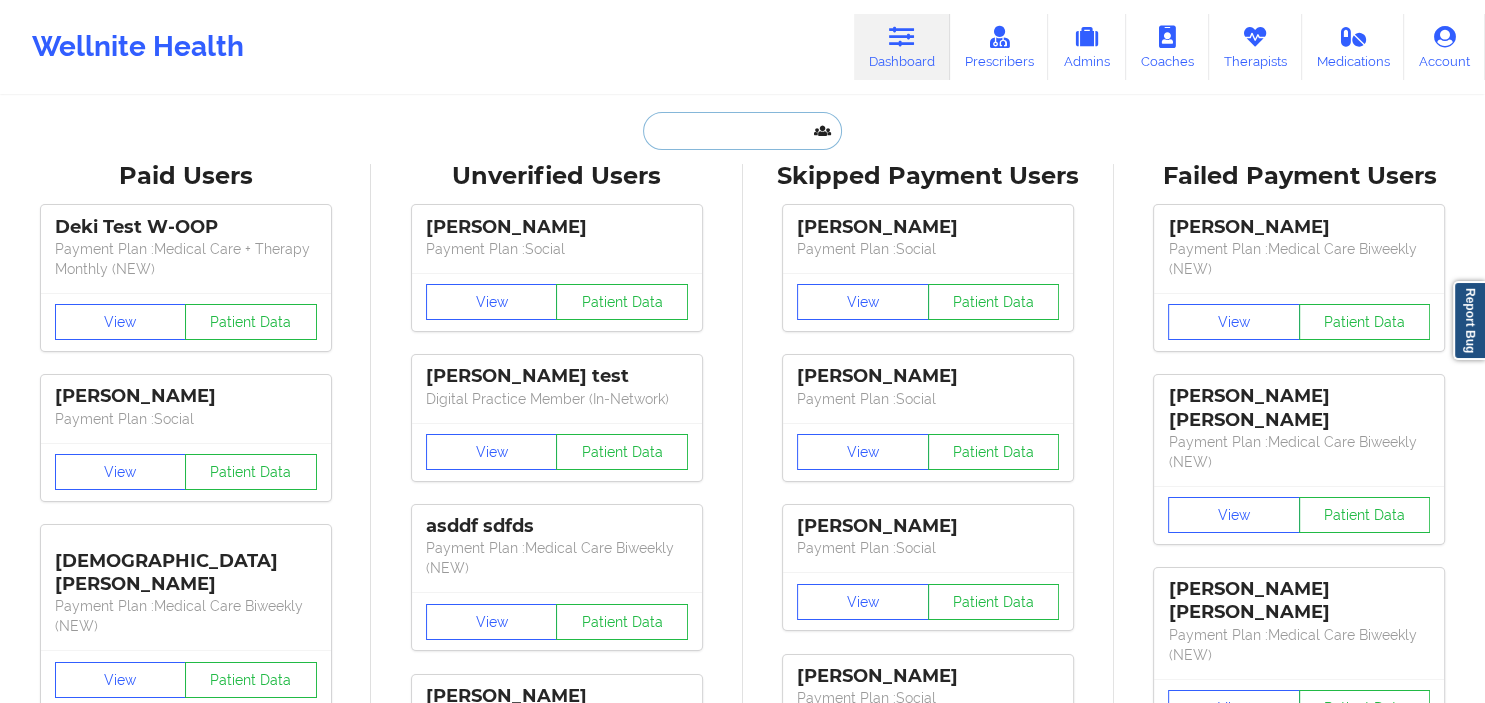 click at bounding box center [742, 131] 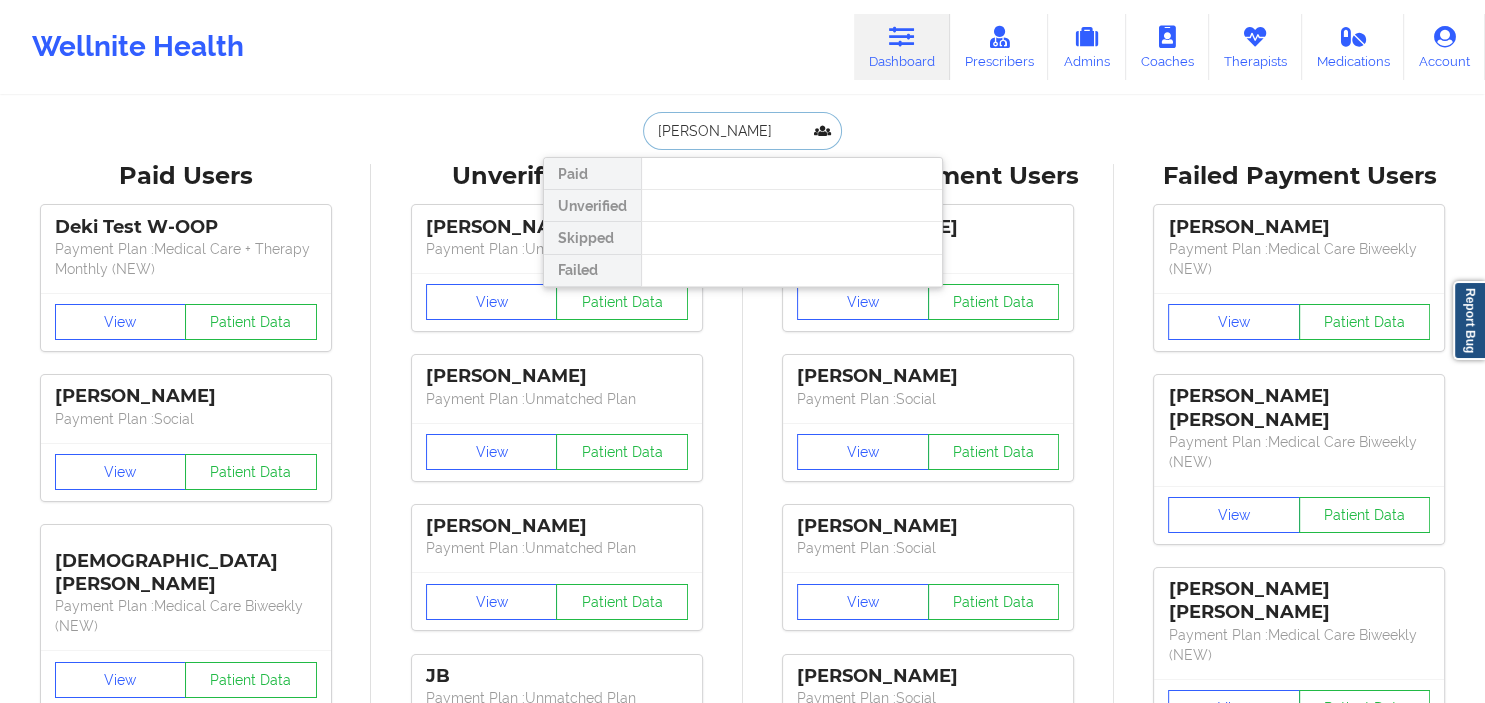 click on "[PERSON_NAME]" at bounding box center [742, 131] 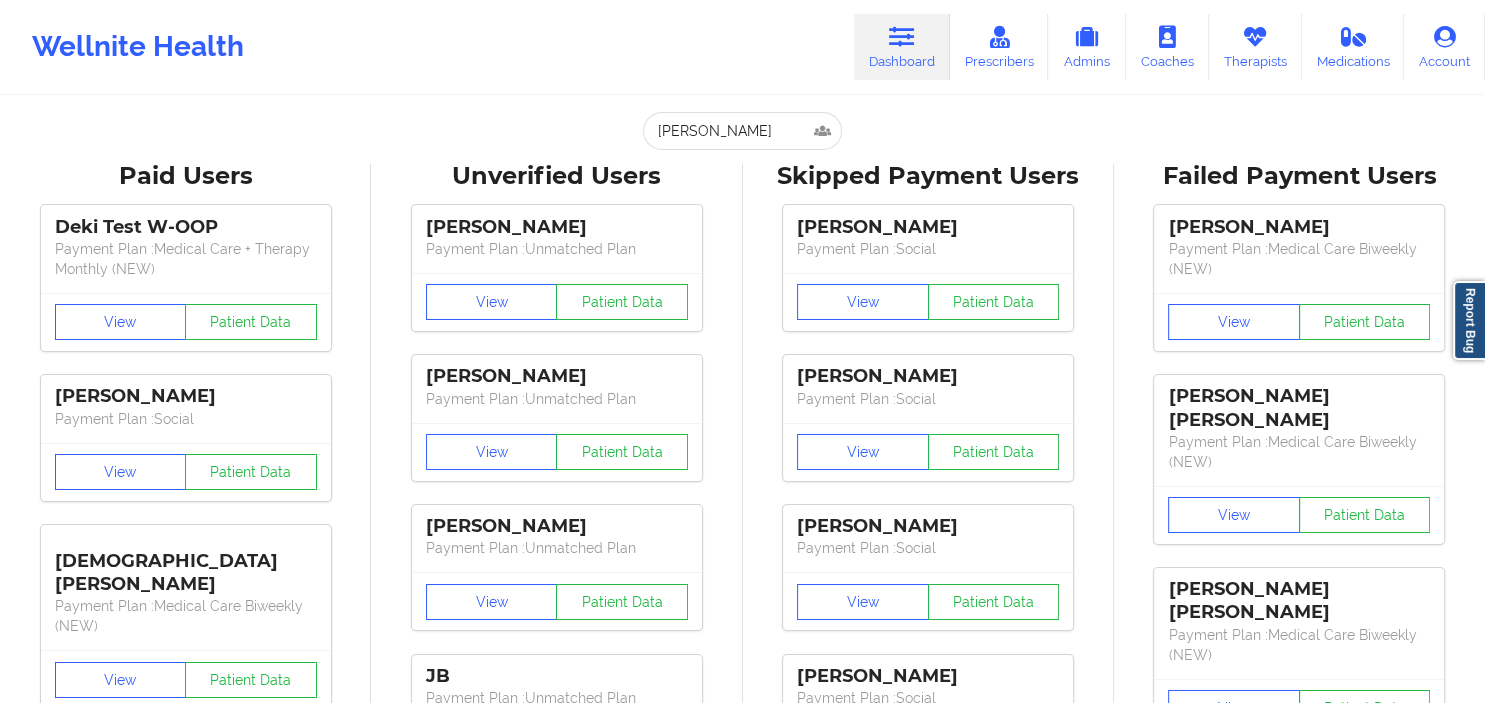 click at bounding box center [902, 37] 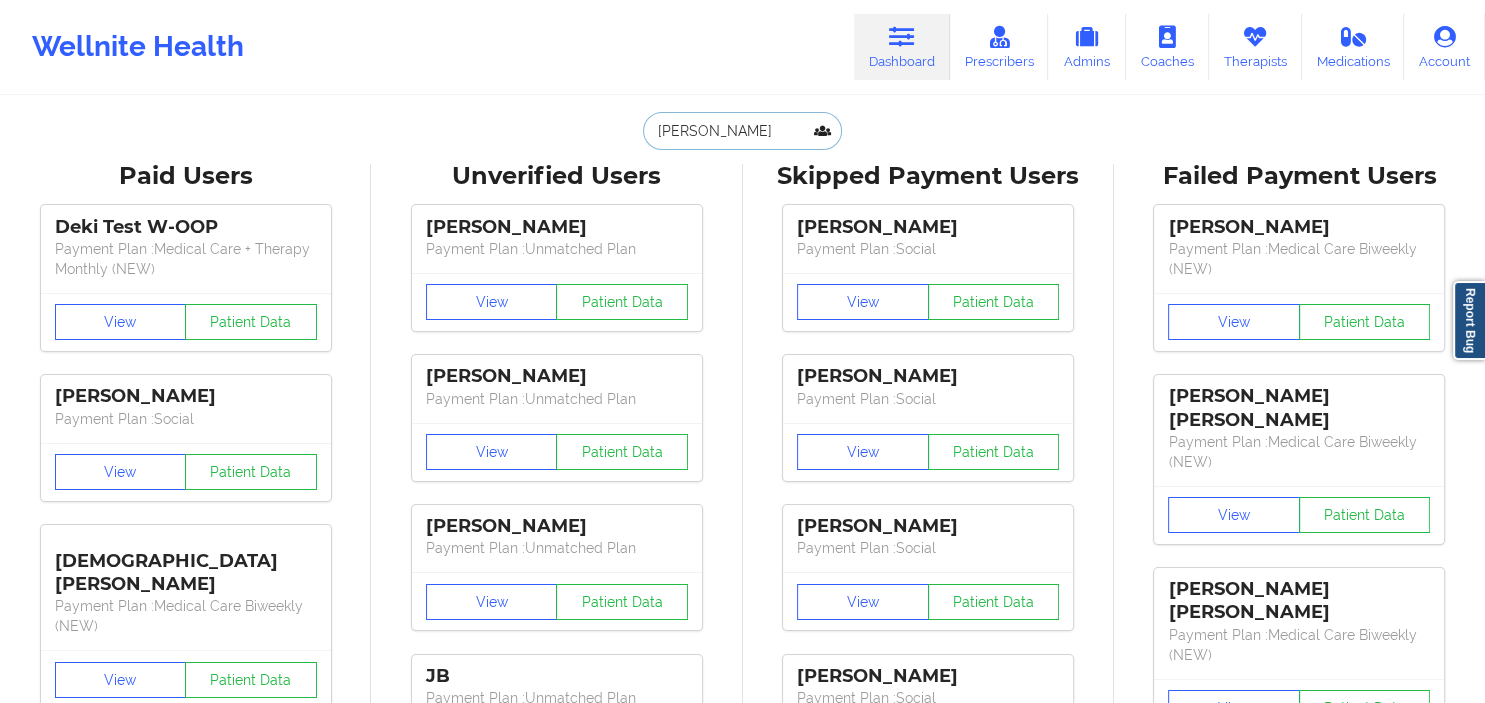 drag, startPoint x: 772, startPoint y: 127, endPoint x: 614, endPoint y: 136, distance: 158.25612 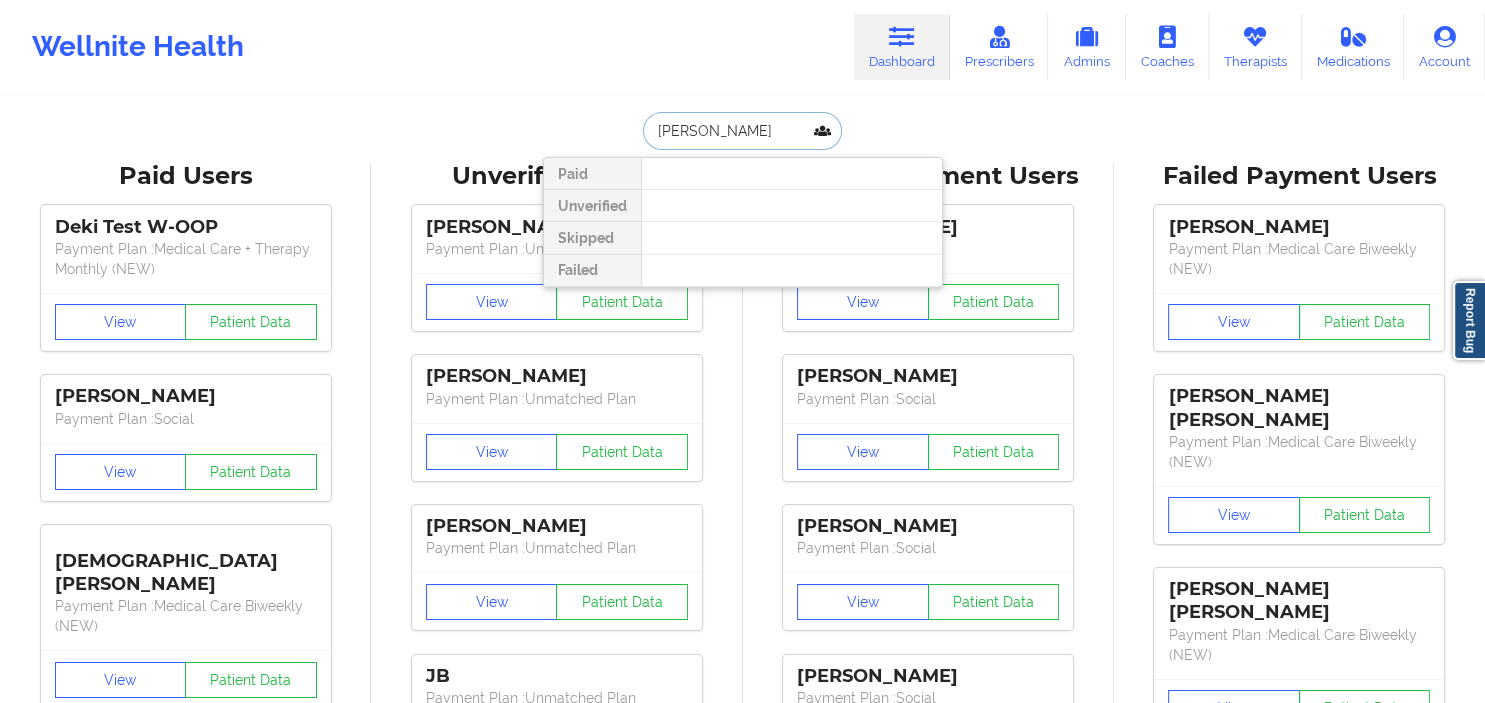 paste on "[PERSON_NAME]" 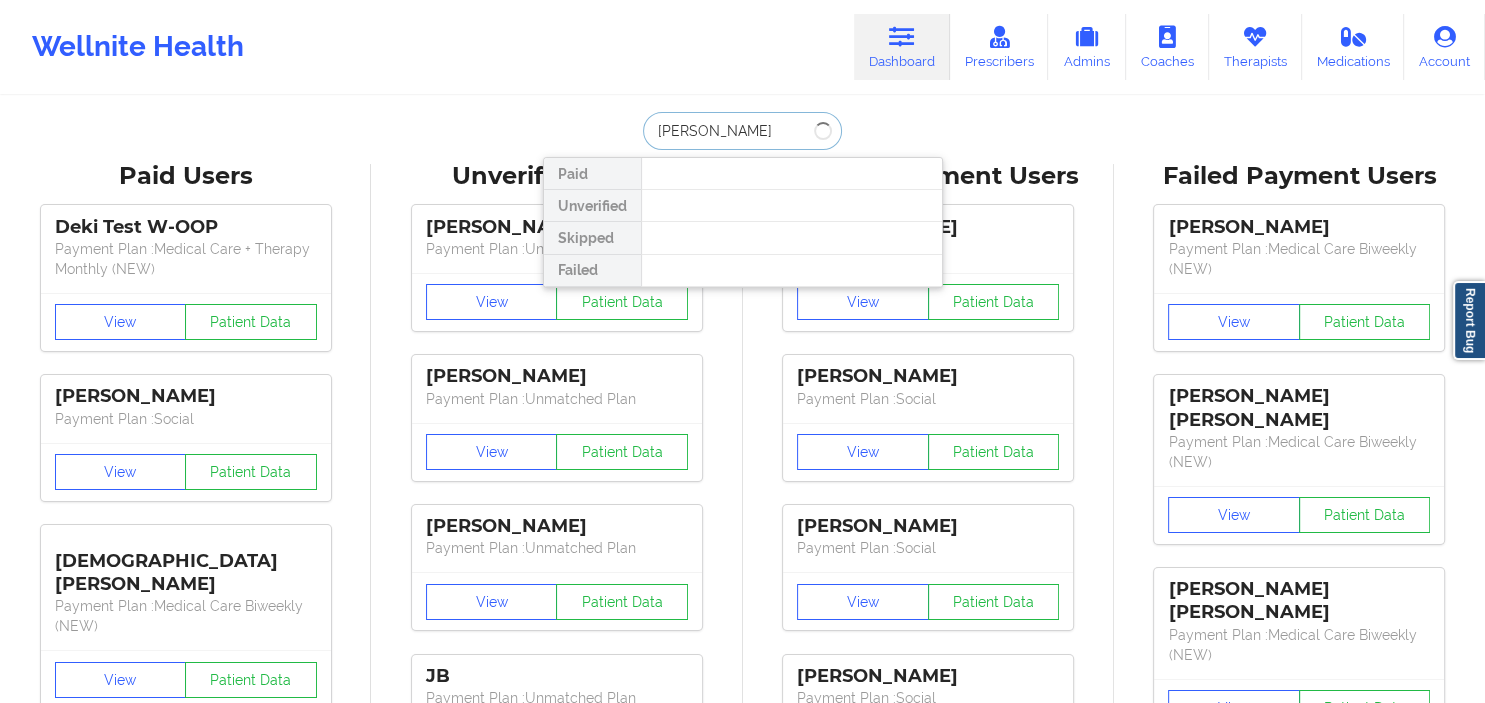 type on "[PERSON_NAME]" 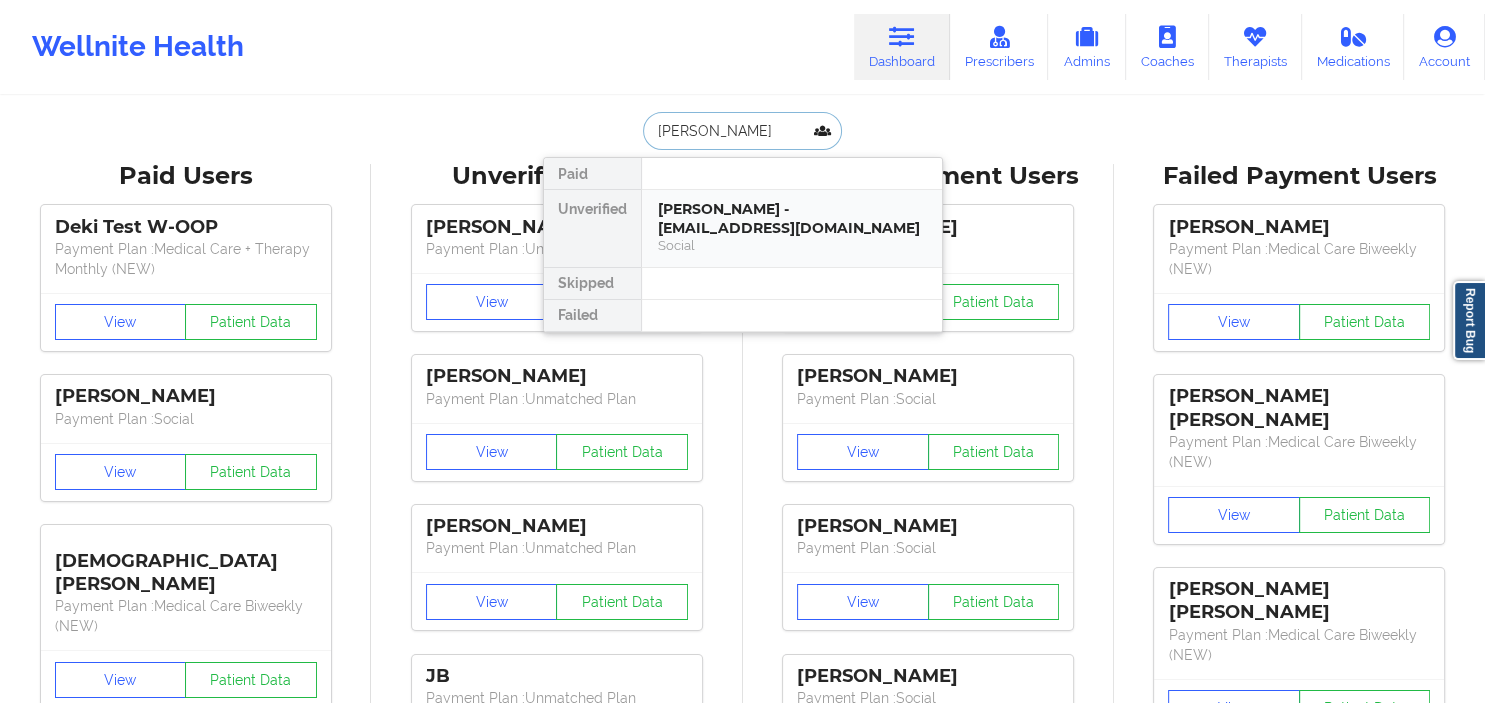 click on "[PERSON_NAME] - [EMAIL_ADDRESS][DOMAIN_NAME]" at bounding box center (792, 218) 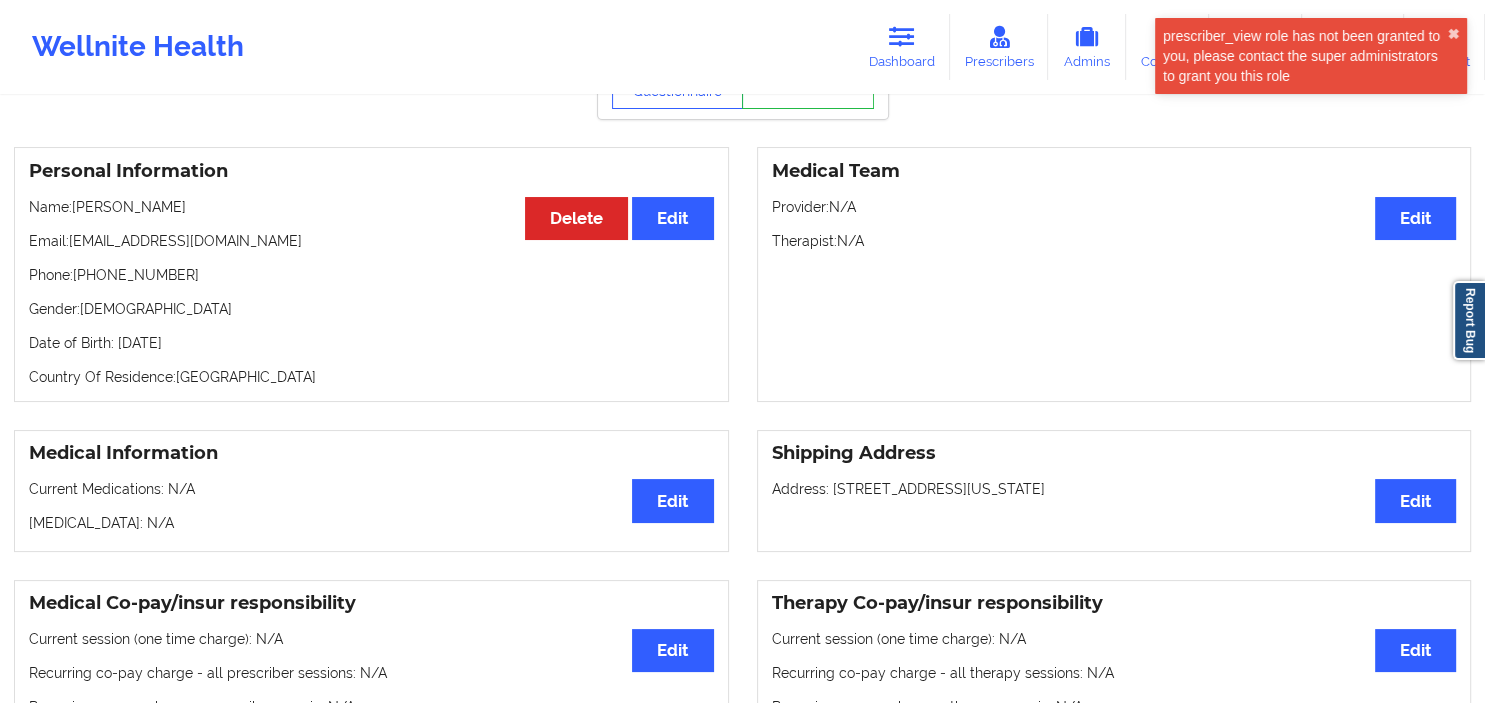 scroll, scrollTop: 422, scrollLeft: 0, axis: vertical 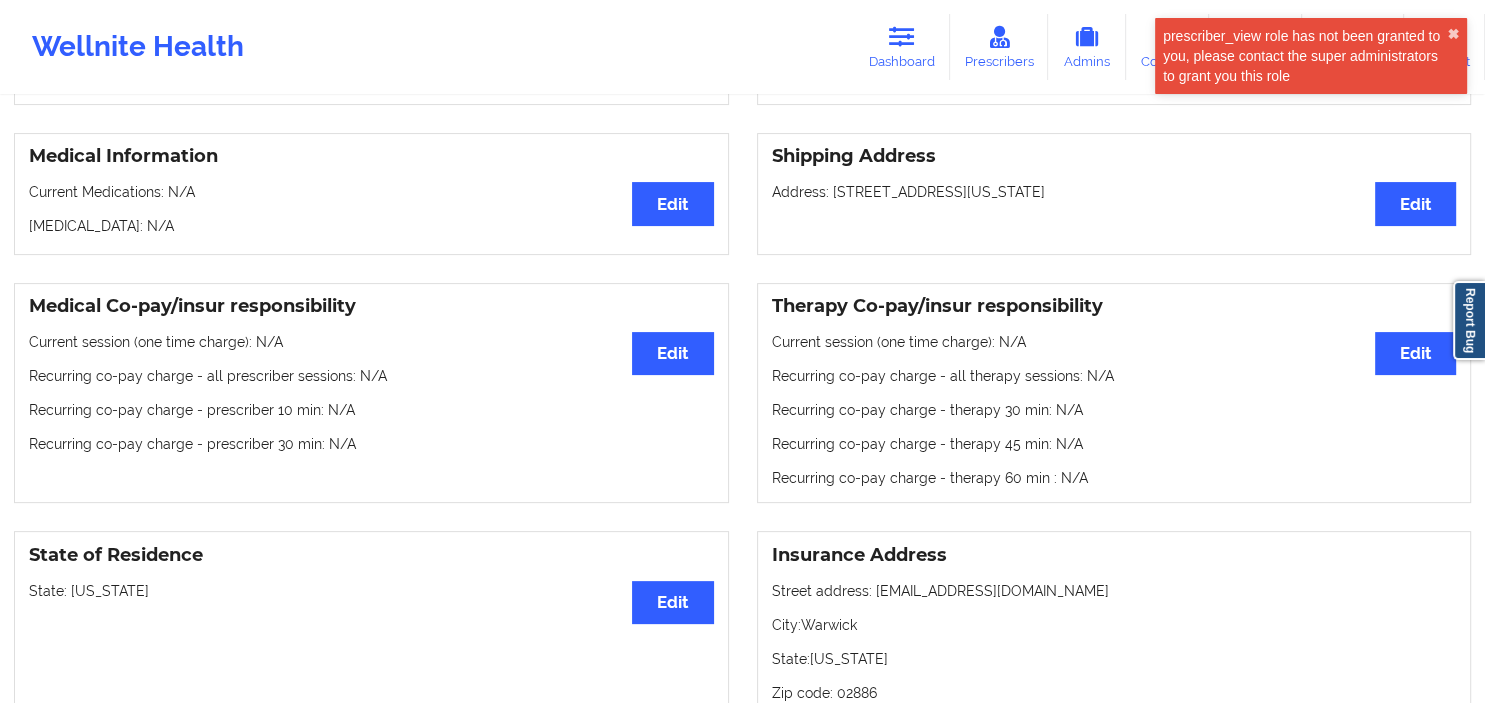 drag, startPoint x: 1153, startPoint y: 196, endPoint x: 781, endPoint y: 210, distance: 372.26334 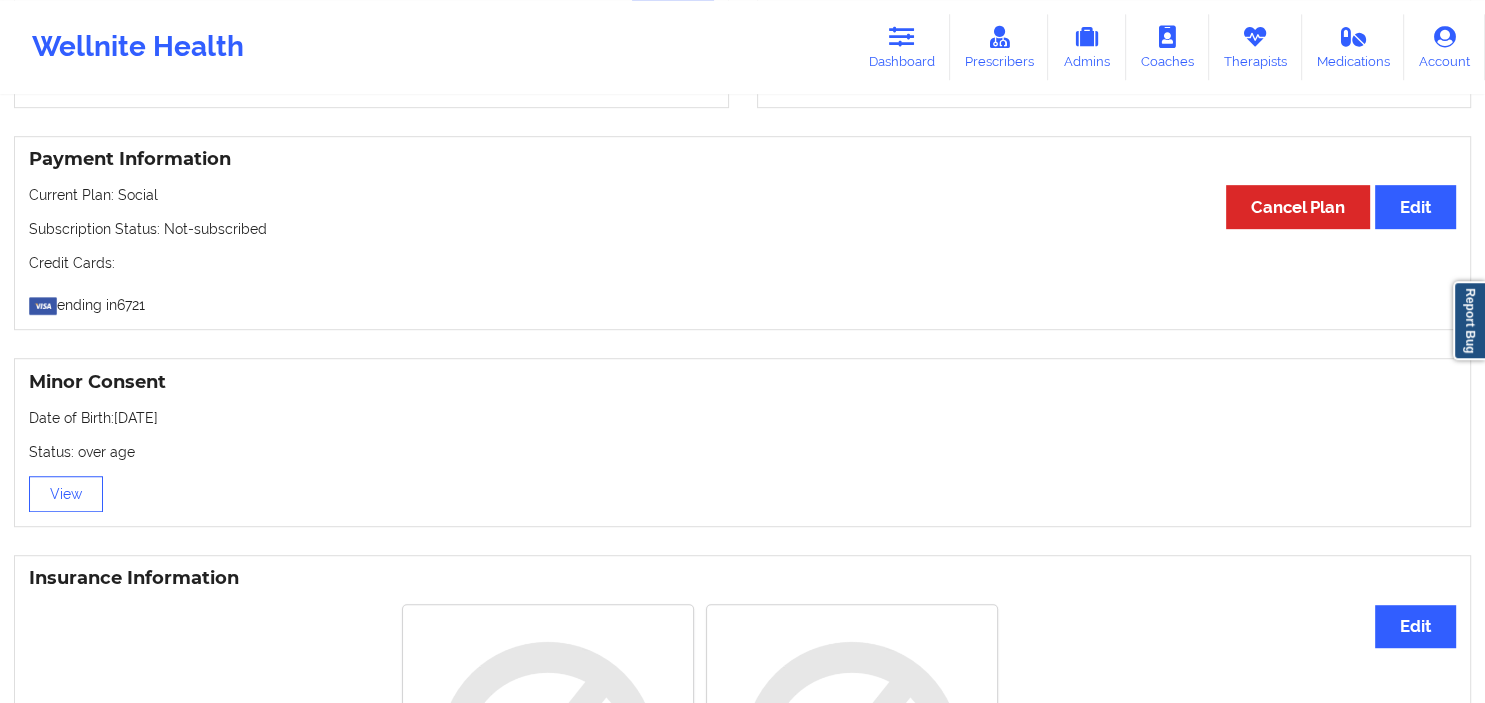 scroll, scrollTop: 1267, scrollLeft: 0, axis: vertical 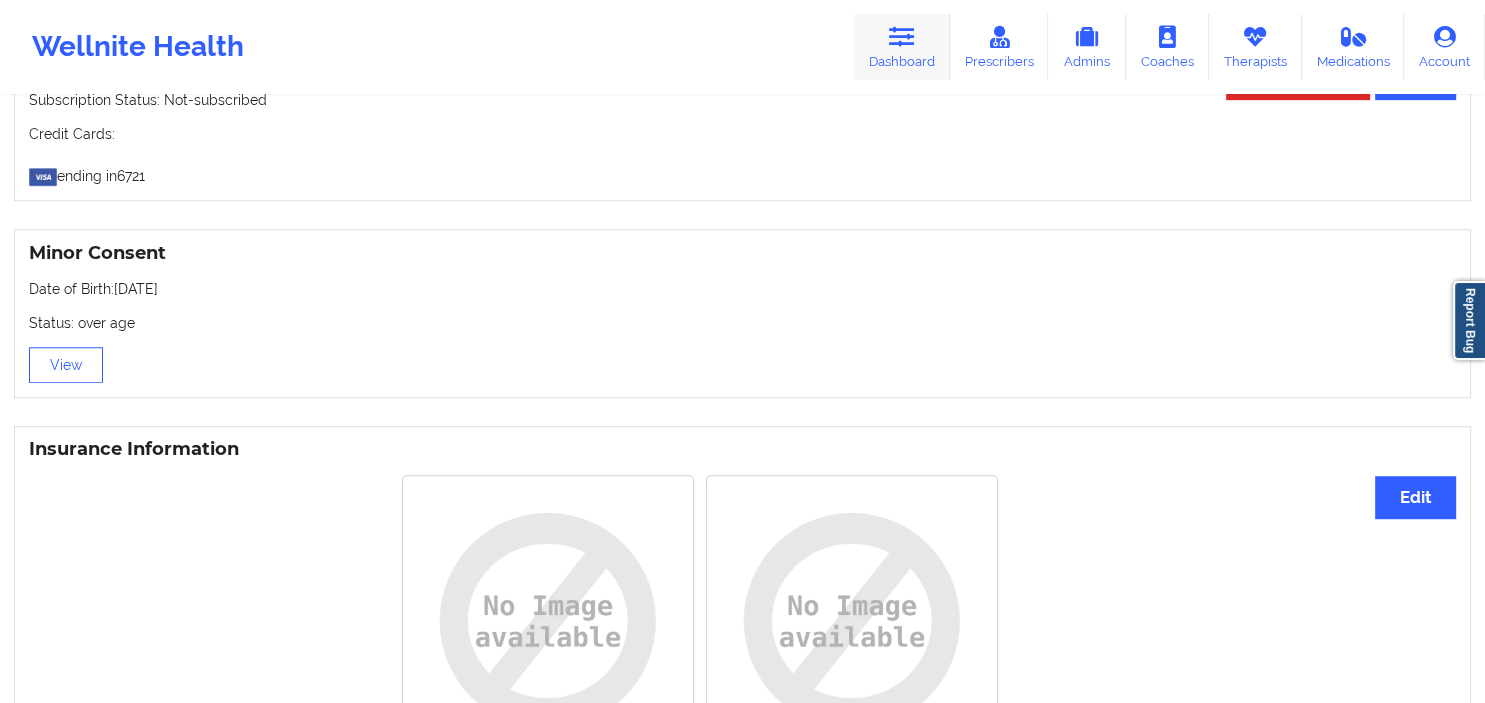 click on "Dashboard" at bounding box center (902, 47) 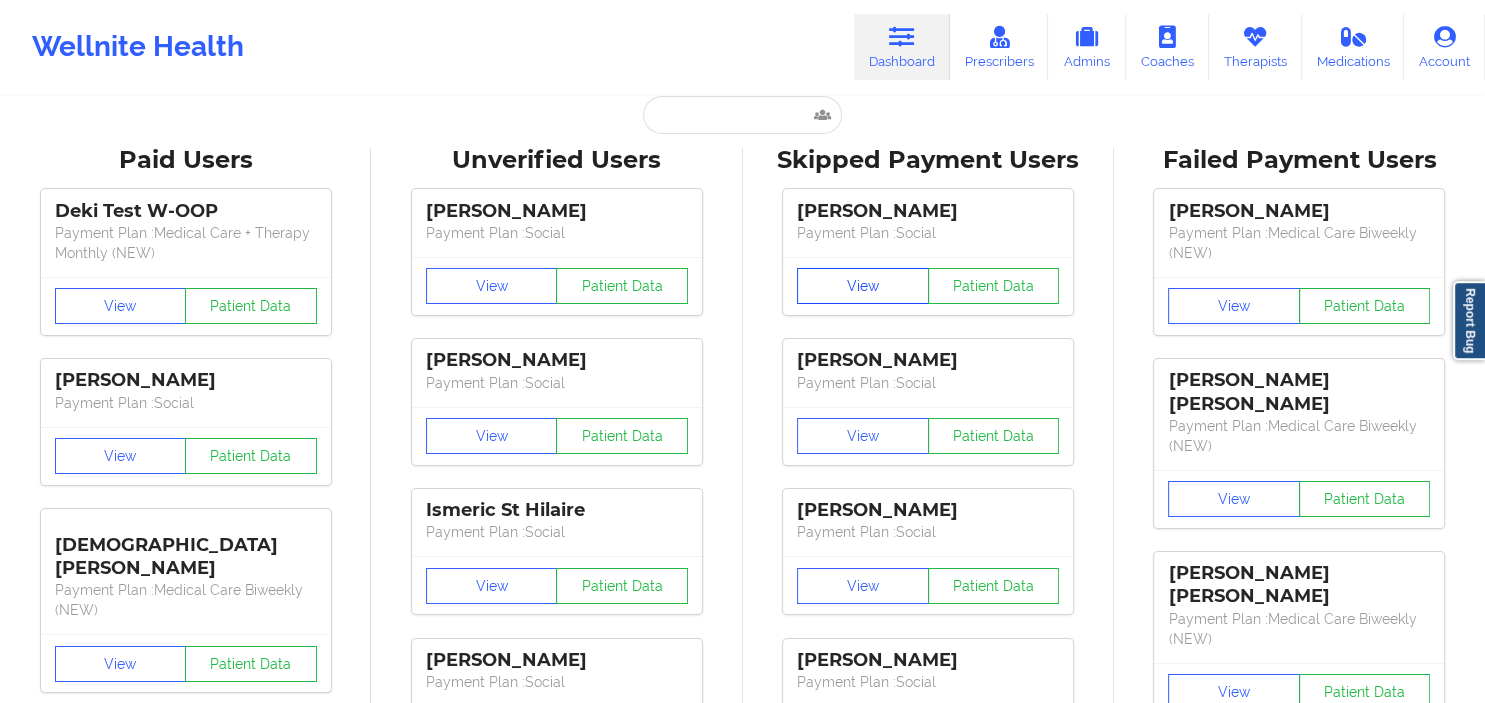 scroll, scrollTop: 0, scrollLeft: 0, axis: both 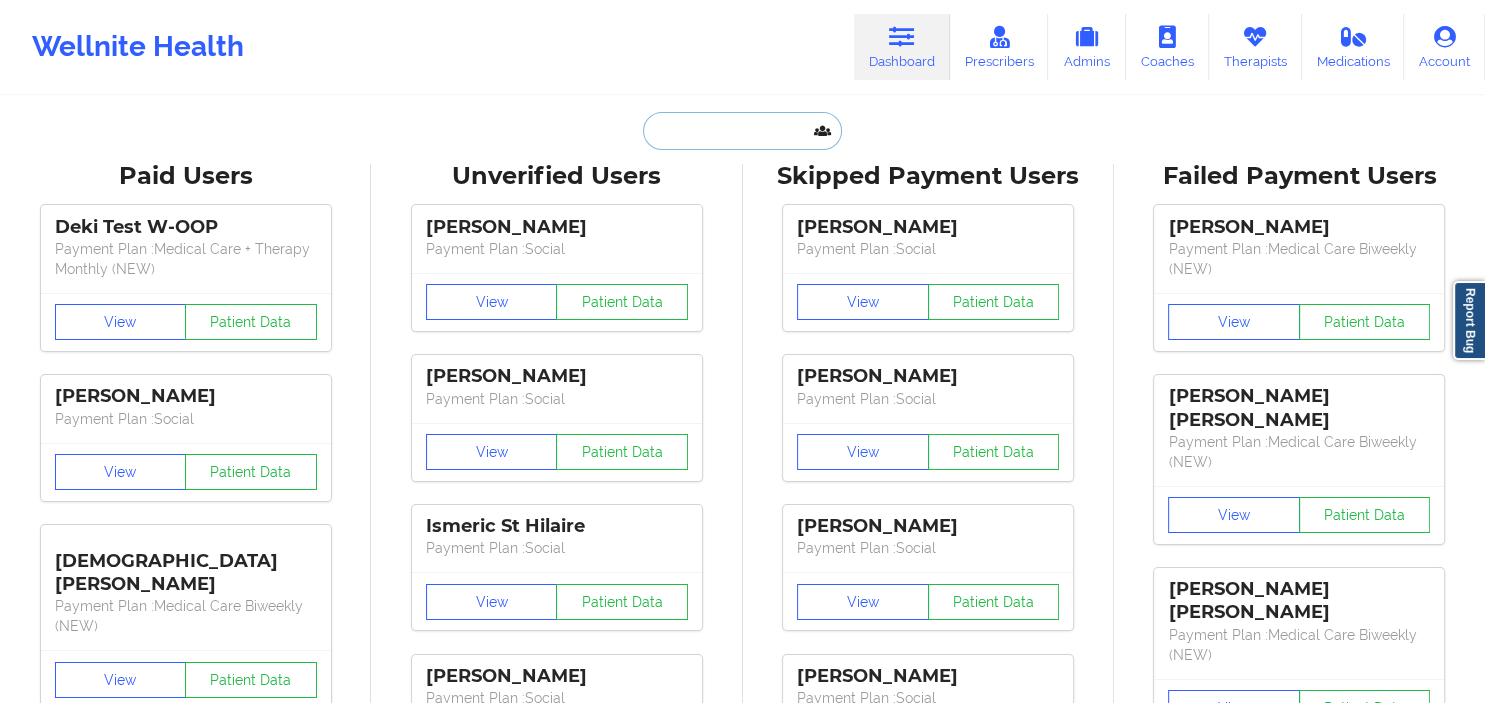 click at bounding box center [742, 131] 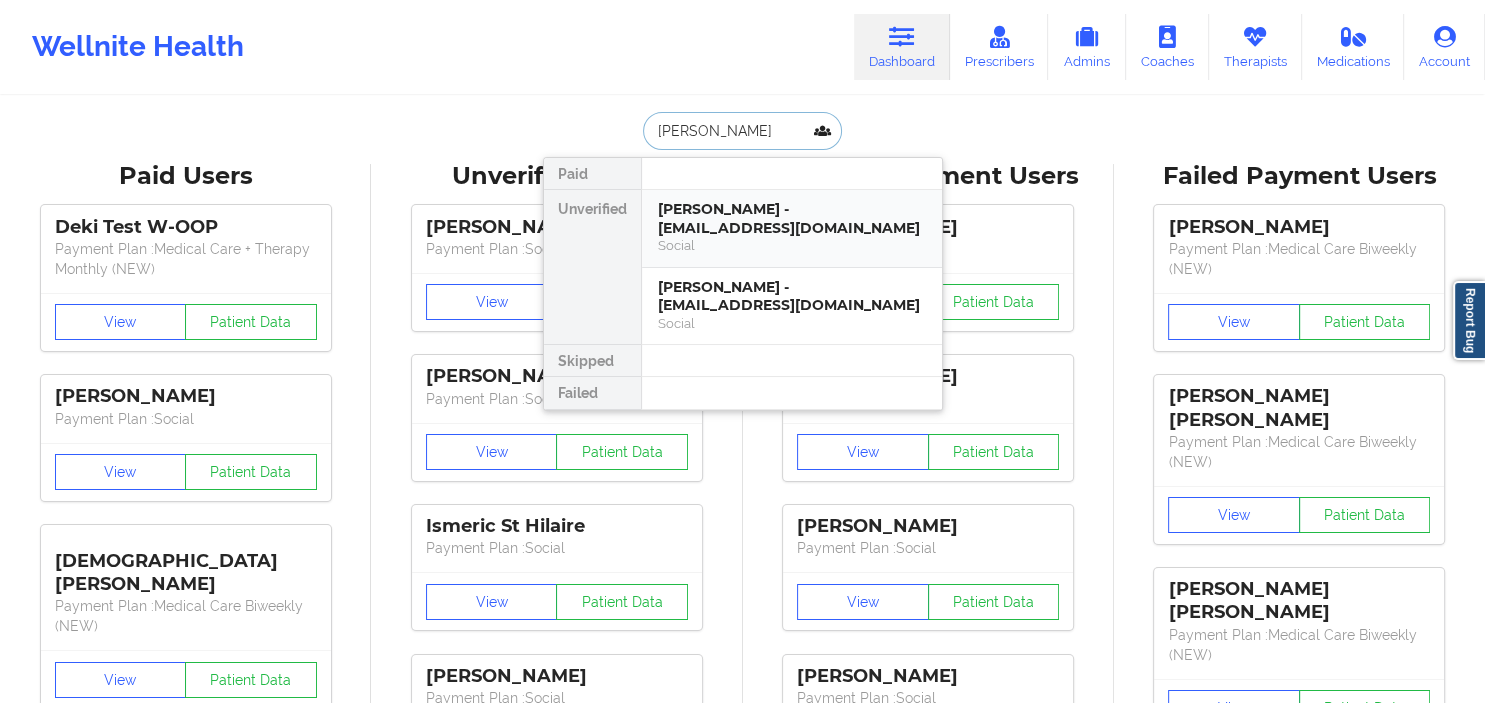 click on "[PERSON_NAME] - [EMAIL_ADDRESS][DOMAIN_NAME]" at bounding box center (792, 218) 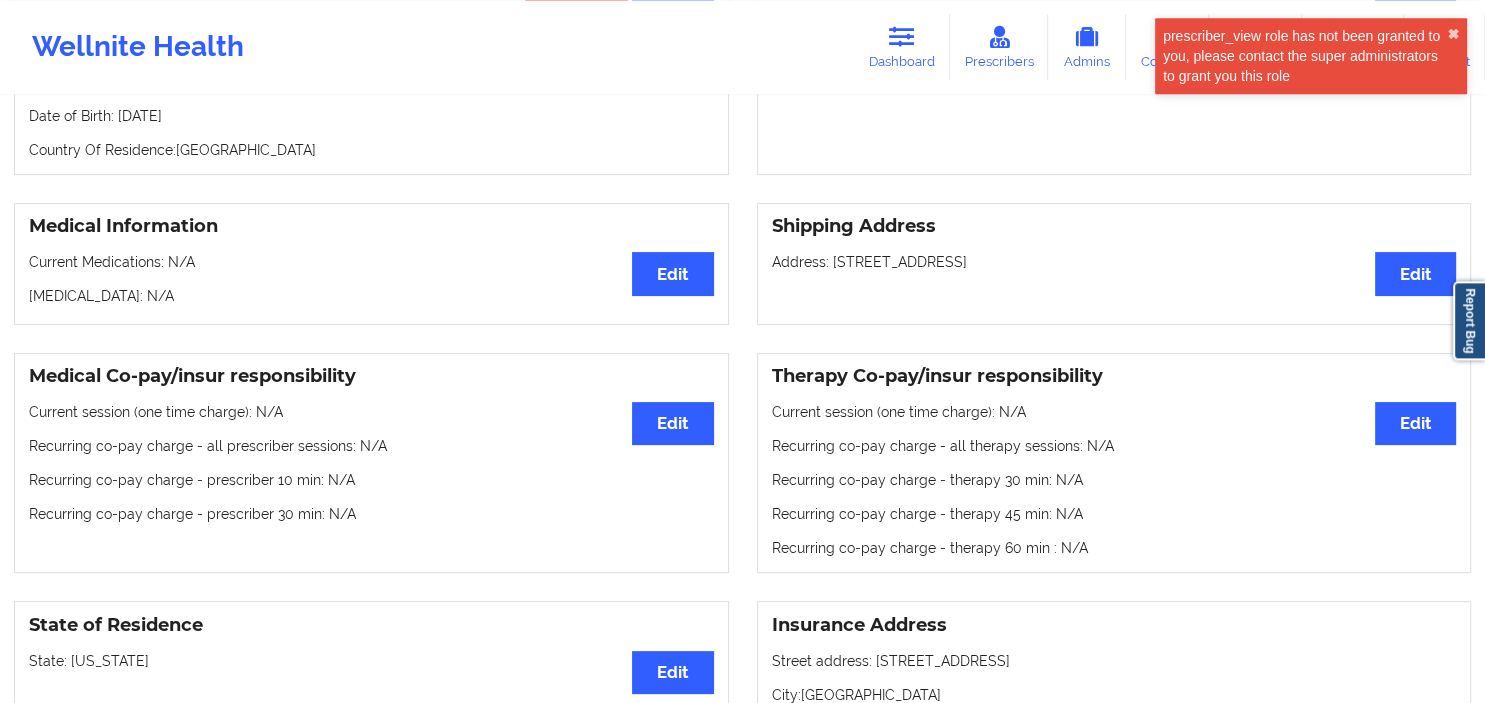 scroll, scrollTop: 316, scrollLeft: 0, axis: vertical 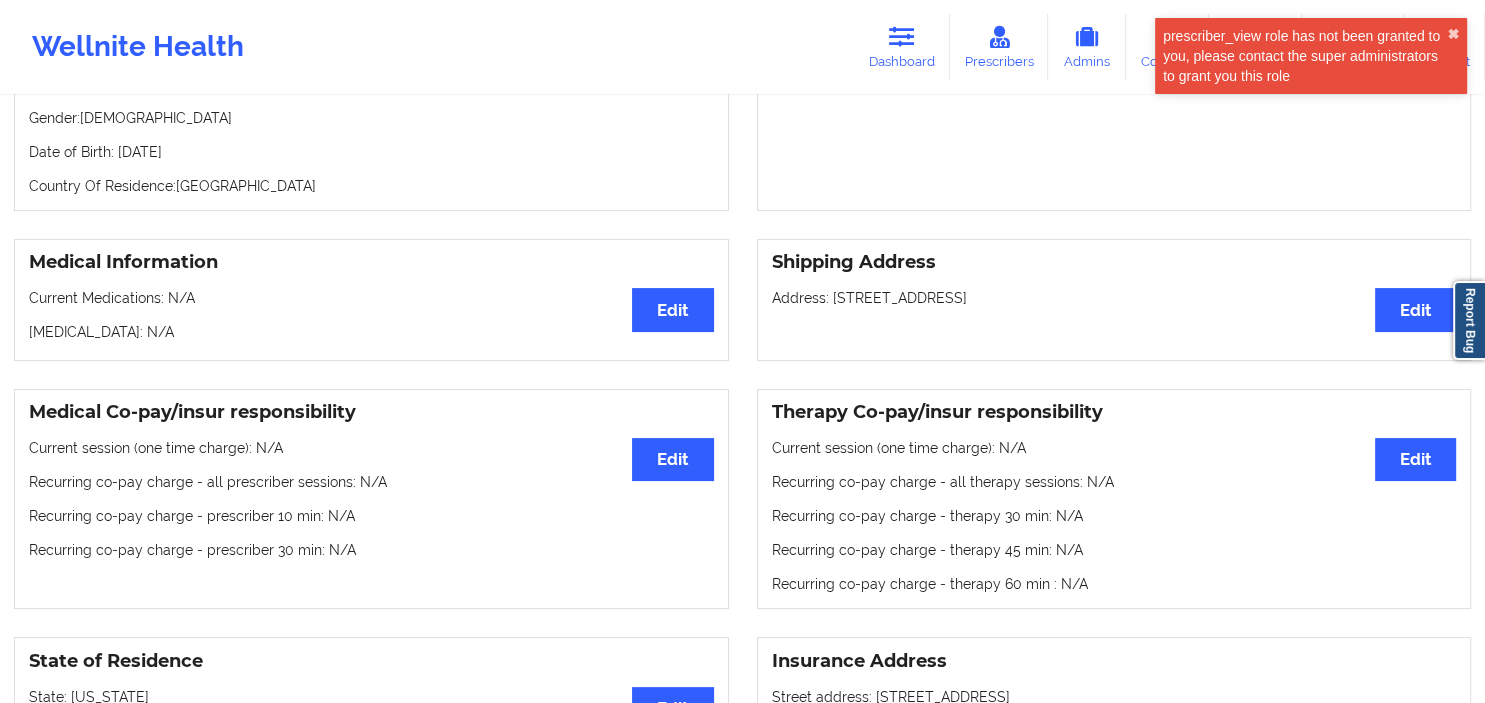 drag, startPoint x: 1070, startPoint y: 301, endPoint x: 834, endPoint y: 298, distance: 236.01907 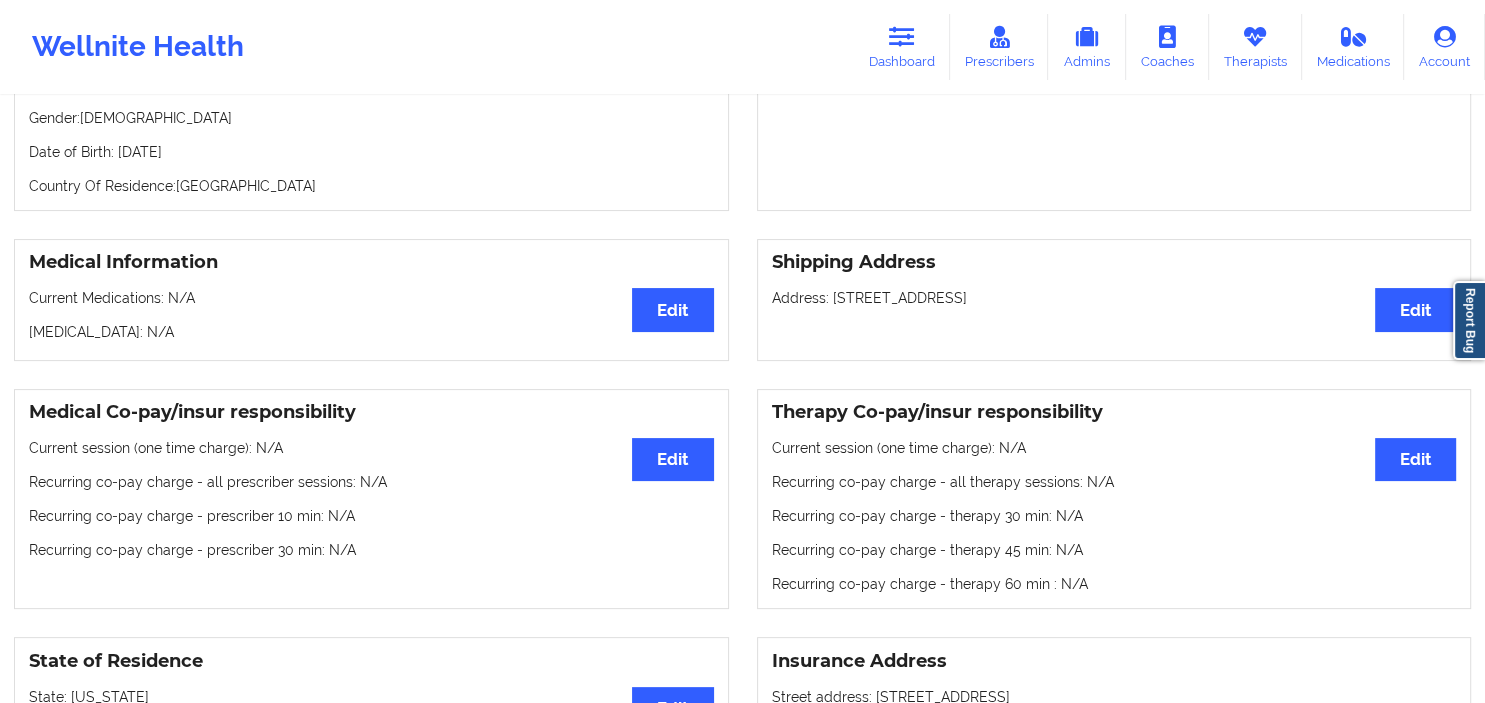 copy on "[STREET_ADDRESS]" 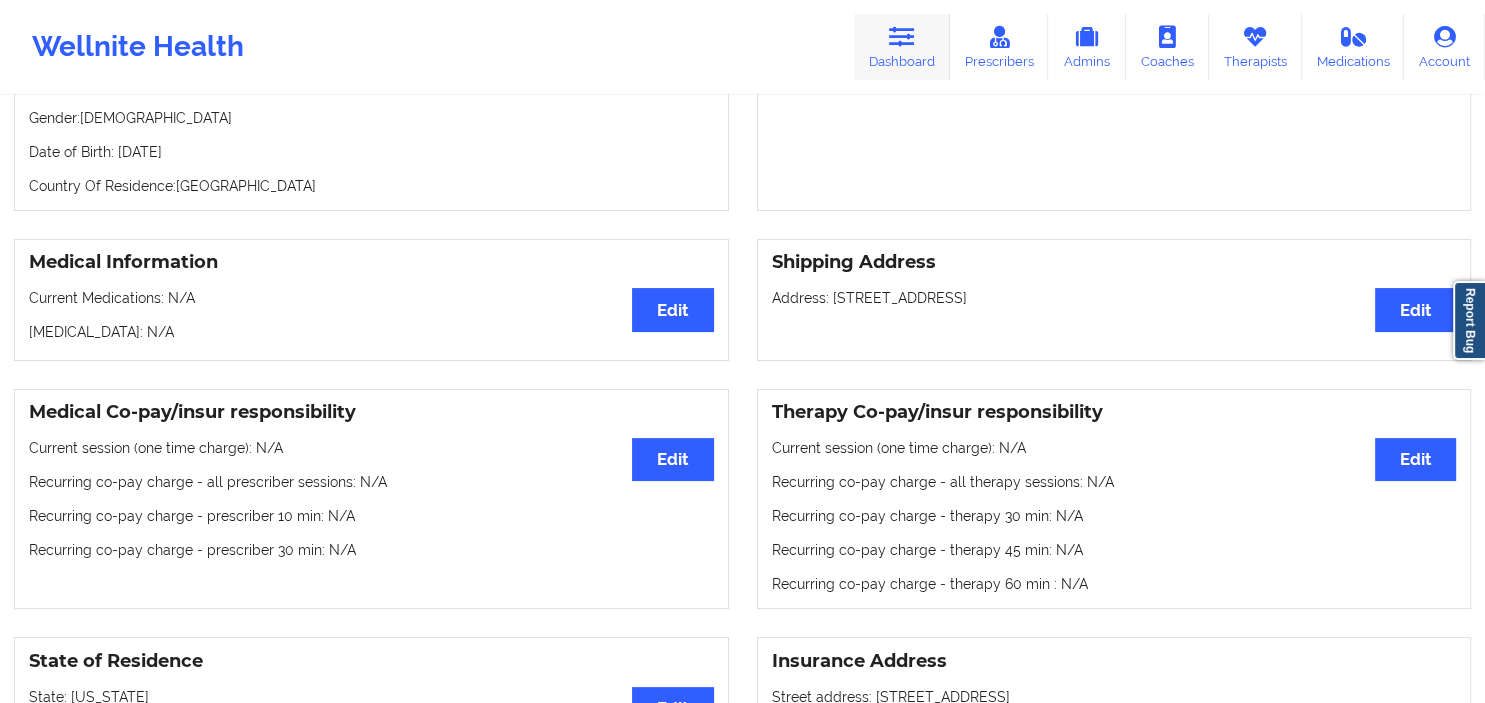 click at bounding box center (902, 37) 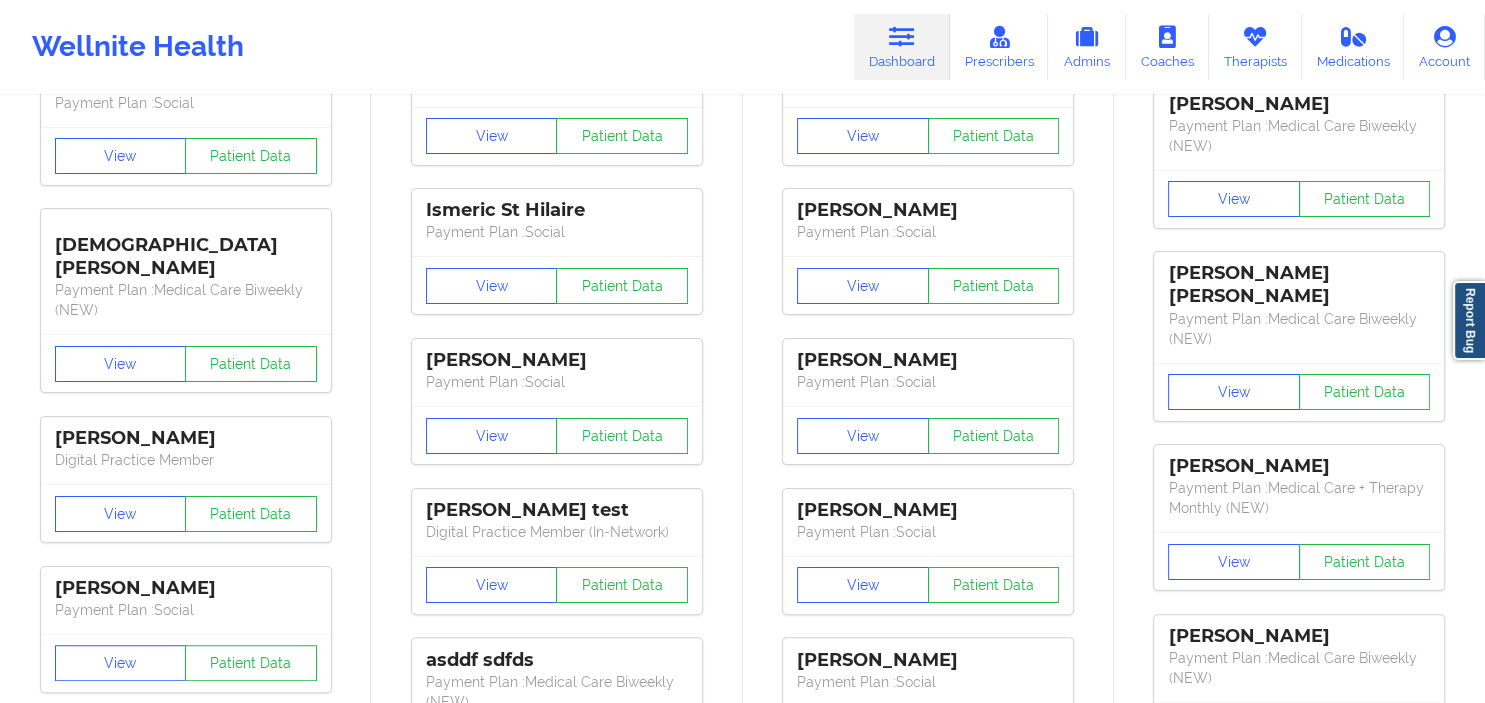 scroll, scrollTop: 0, scrollLeft: 0, axis: both 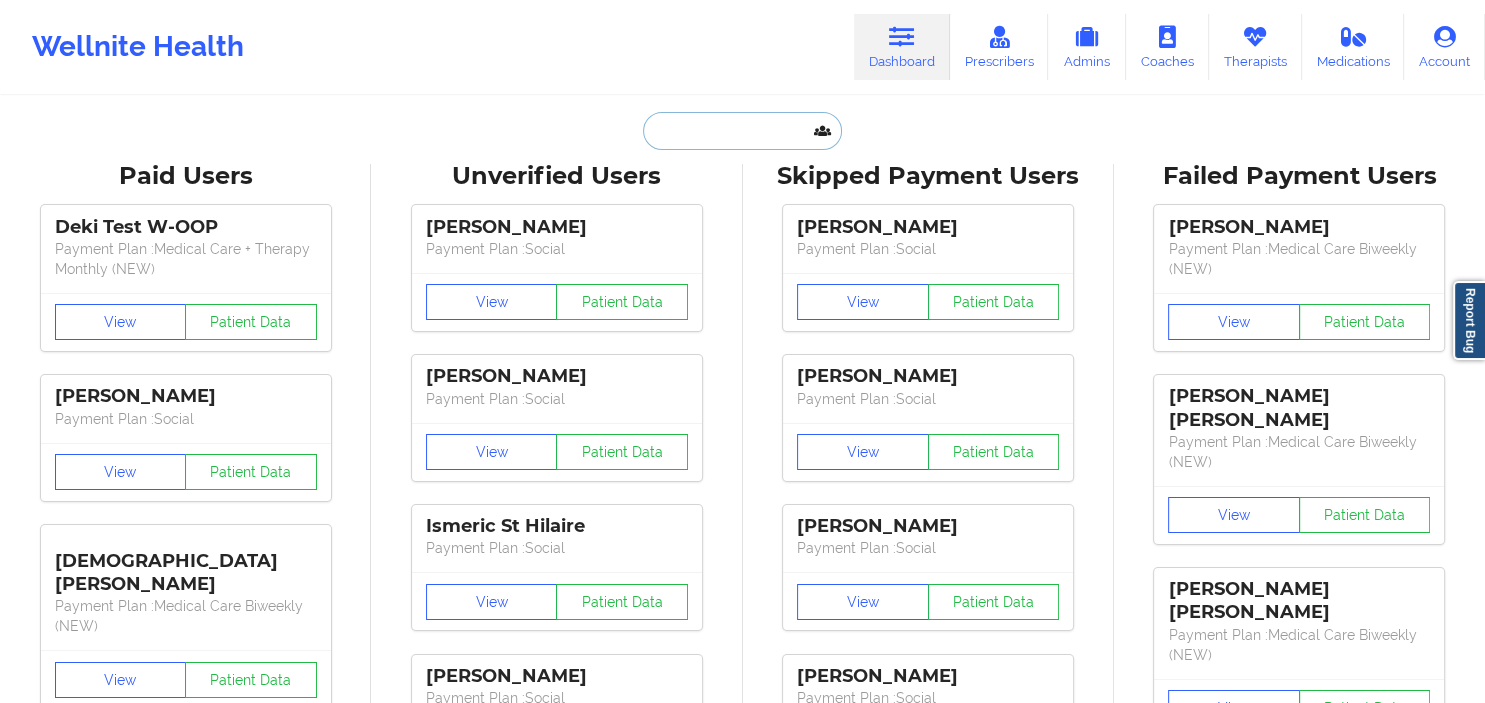 click at bounding box center (742, 131) 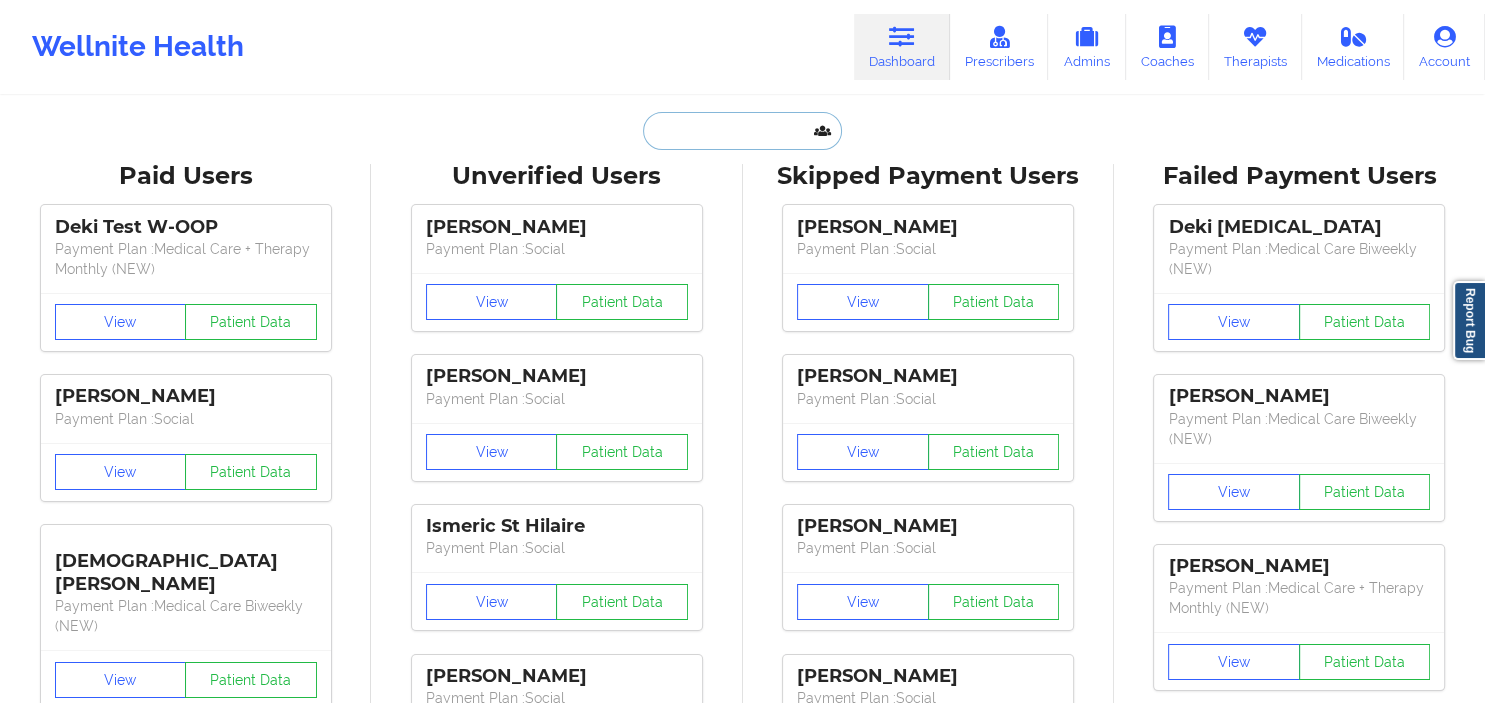 paste on "[STREET_ADDRESS]" 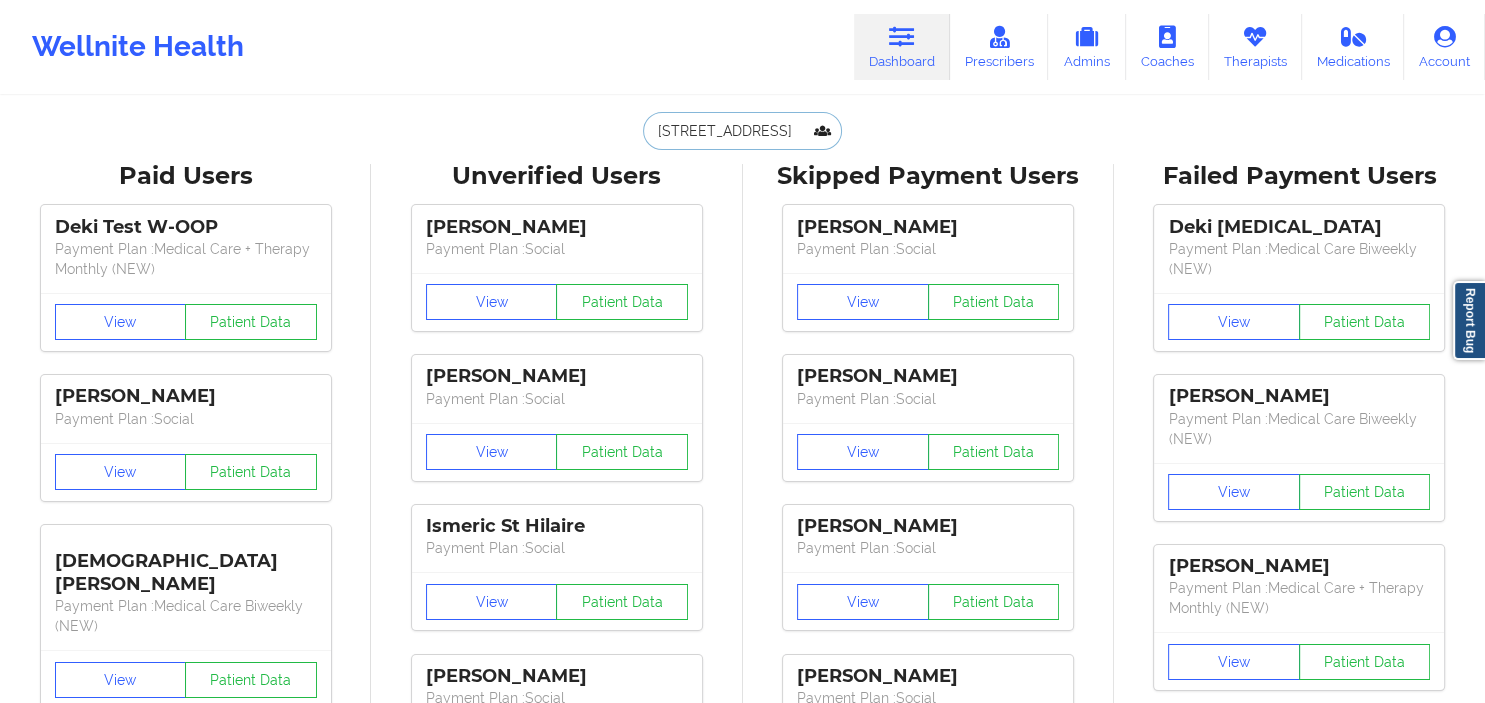 scroll, scrollTop: 0, scrollLeft: 56, axis: horizontal 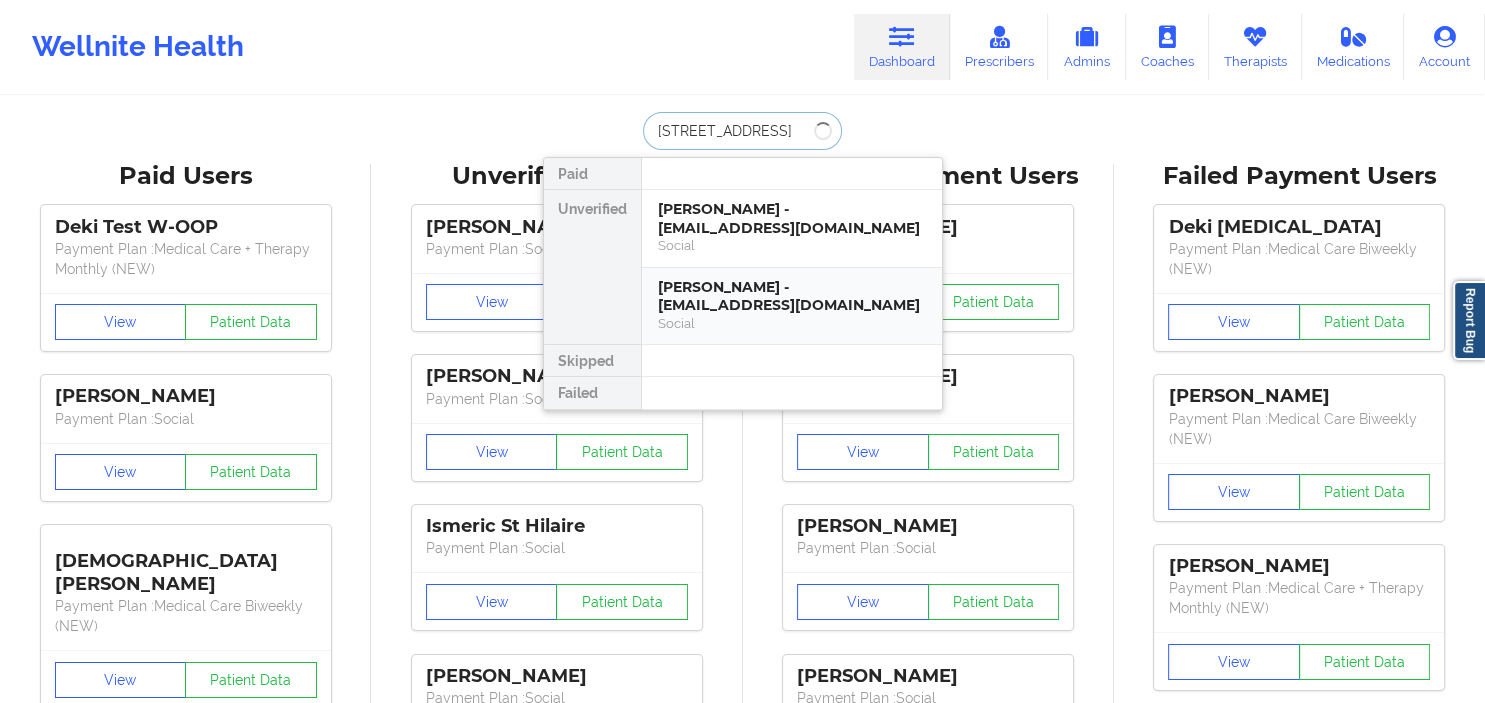 click on "[PERSON_NAME] - [EMAIL_ADDRESS][DOMAIN_NAME]" at bounding box center (792, 296) 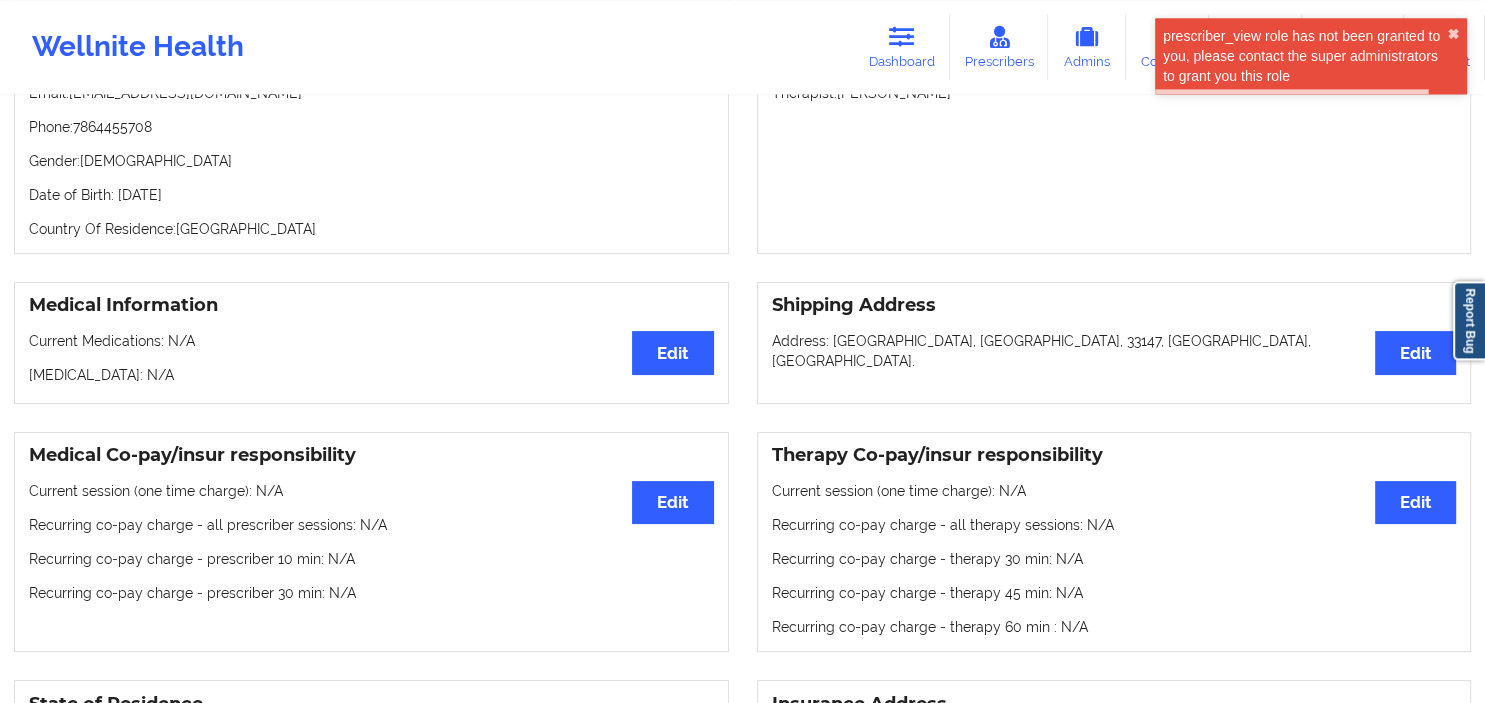 scroll, scrollTop: 316, scrollLeft: 0, axis: vertical 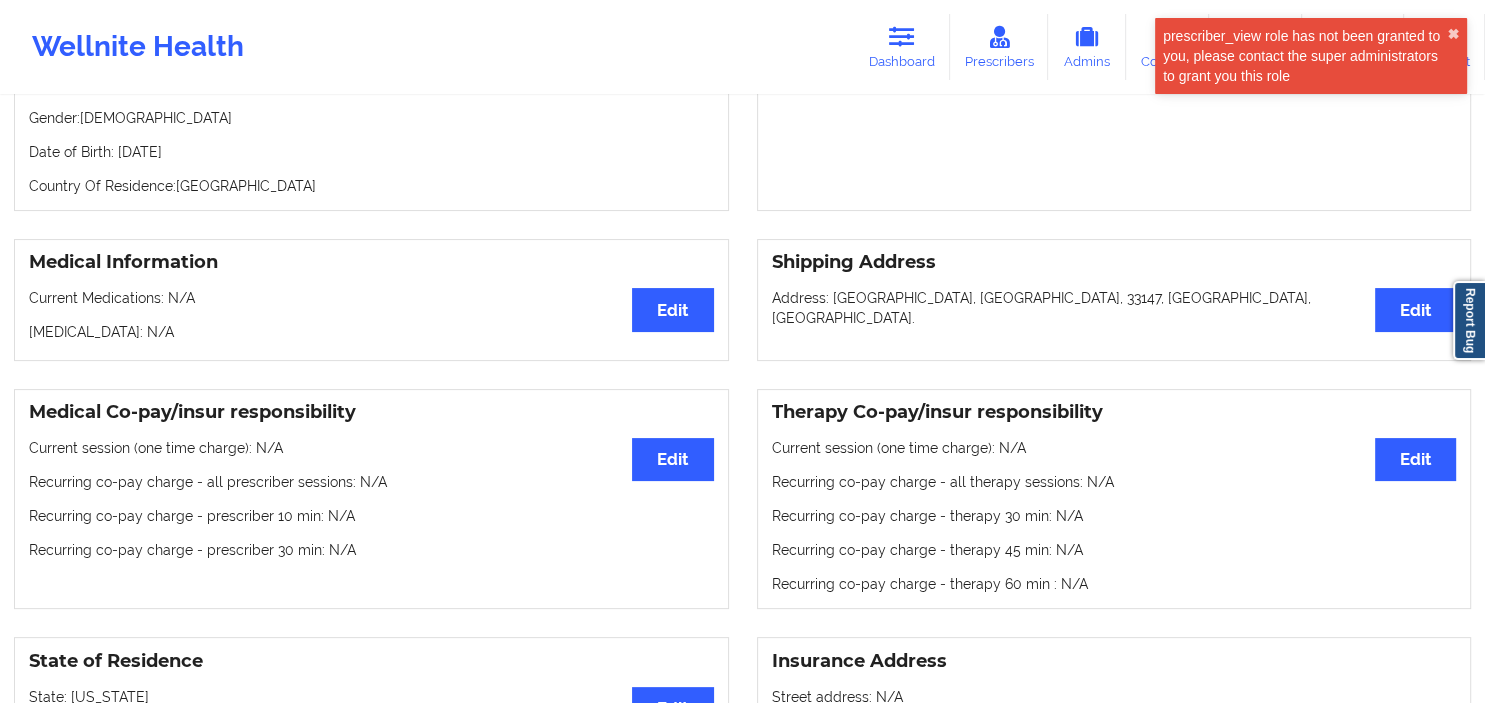 click on "Medical Team Edit Provider:  N/A Therapist:  [PERSON_NAME]" at bounding box center (1114, 83) 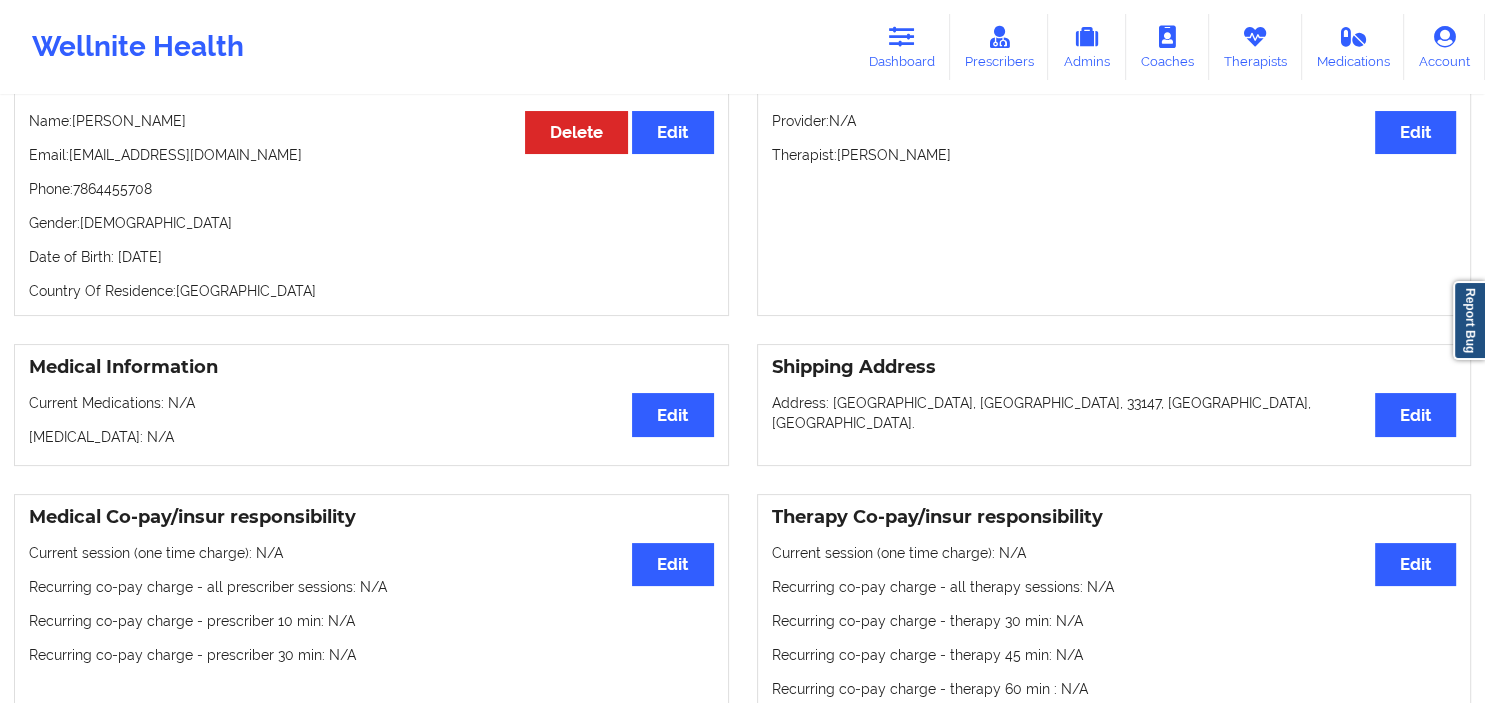 scroll, scrollTop: 0, scrollLeft: 0, axis: both 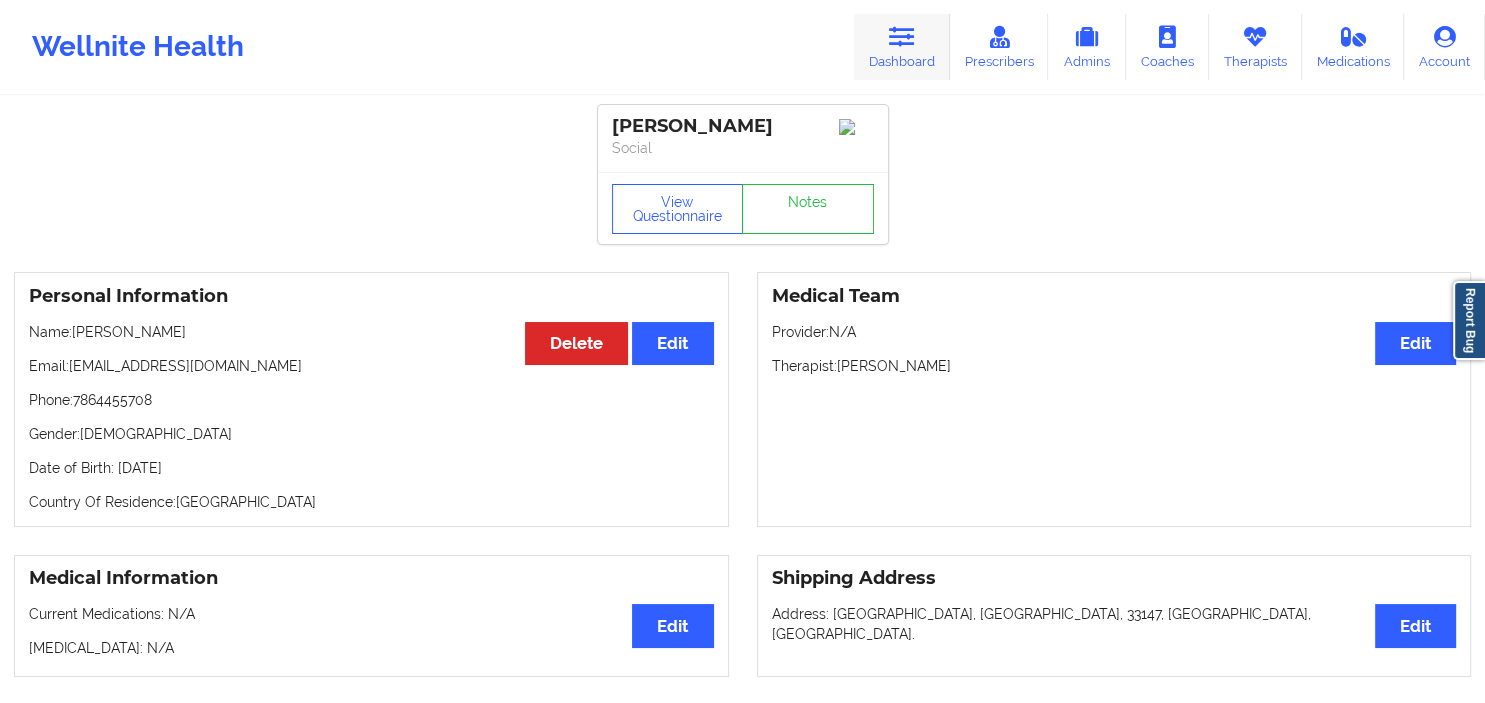 click on "Dashboard" at bounding box center (902, 47) 